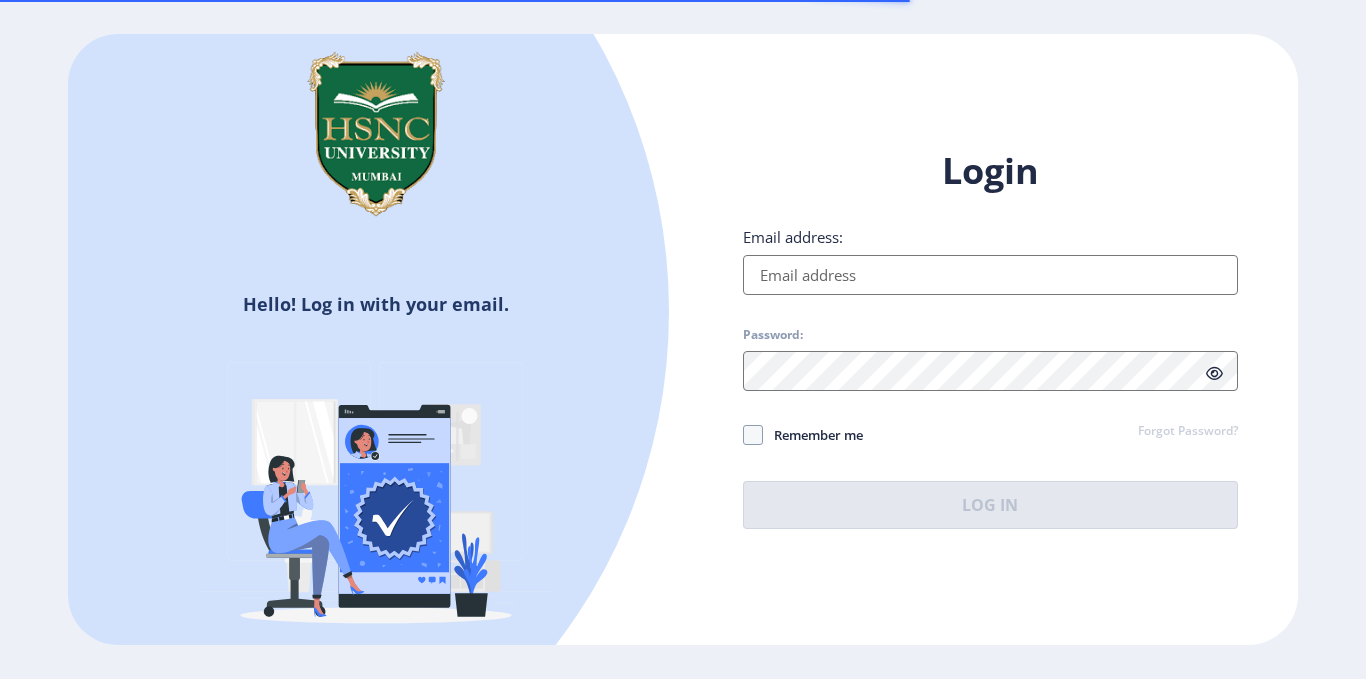 scroll, scrollTop: 0, scrollLeft: 0, axis: both 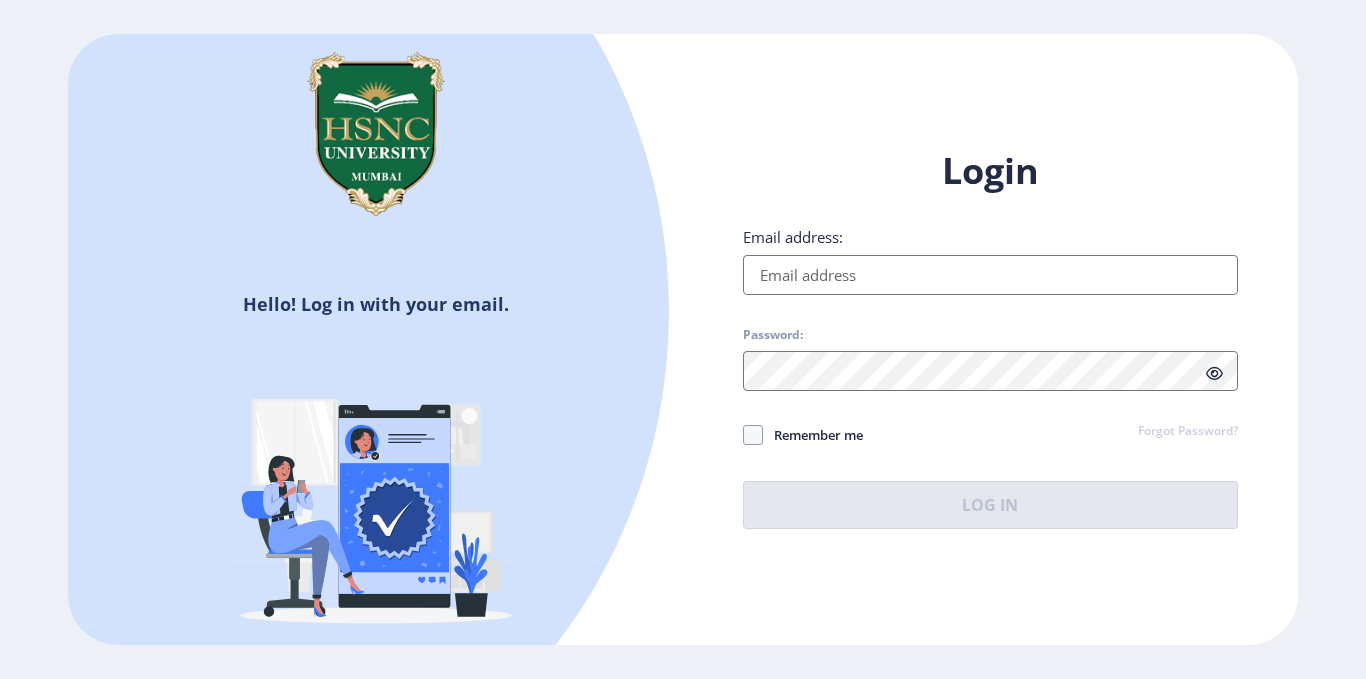 click on "Email address:" at bounding box center [990, 275] 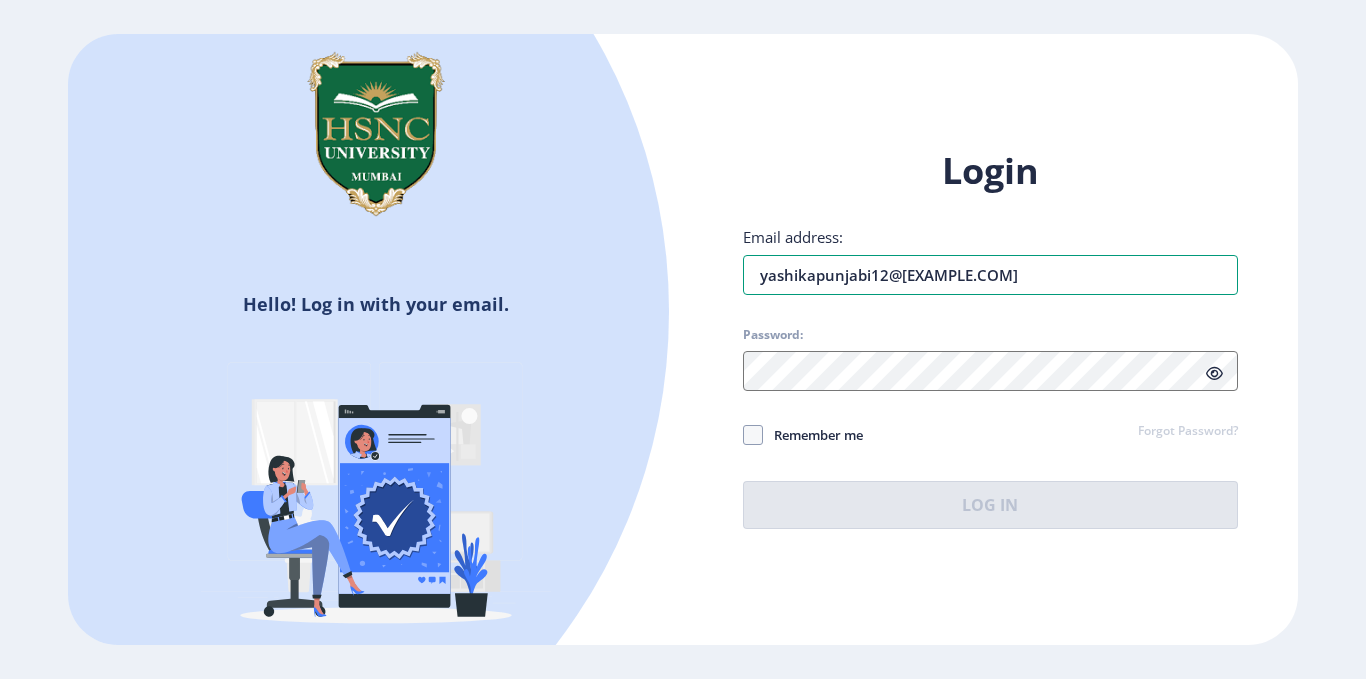 type on "yashikapunjabi12@[EXAMPLE.COM]" 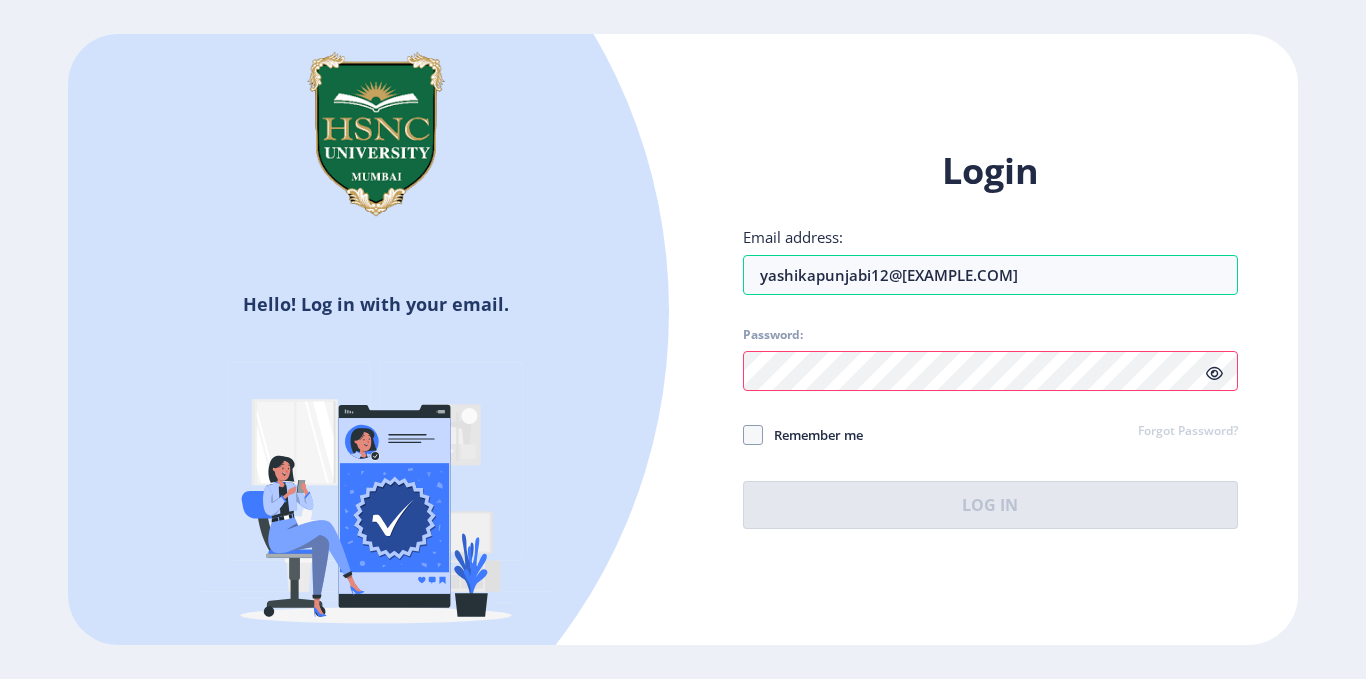 click on "Password:" at bounding box center (990, 339) 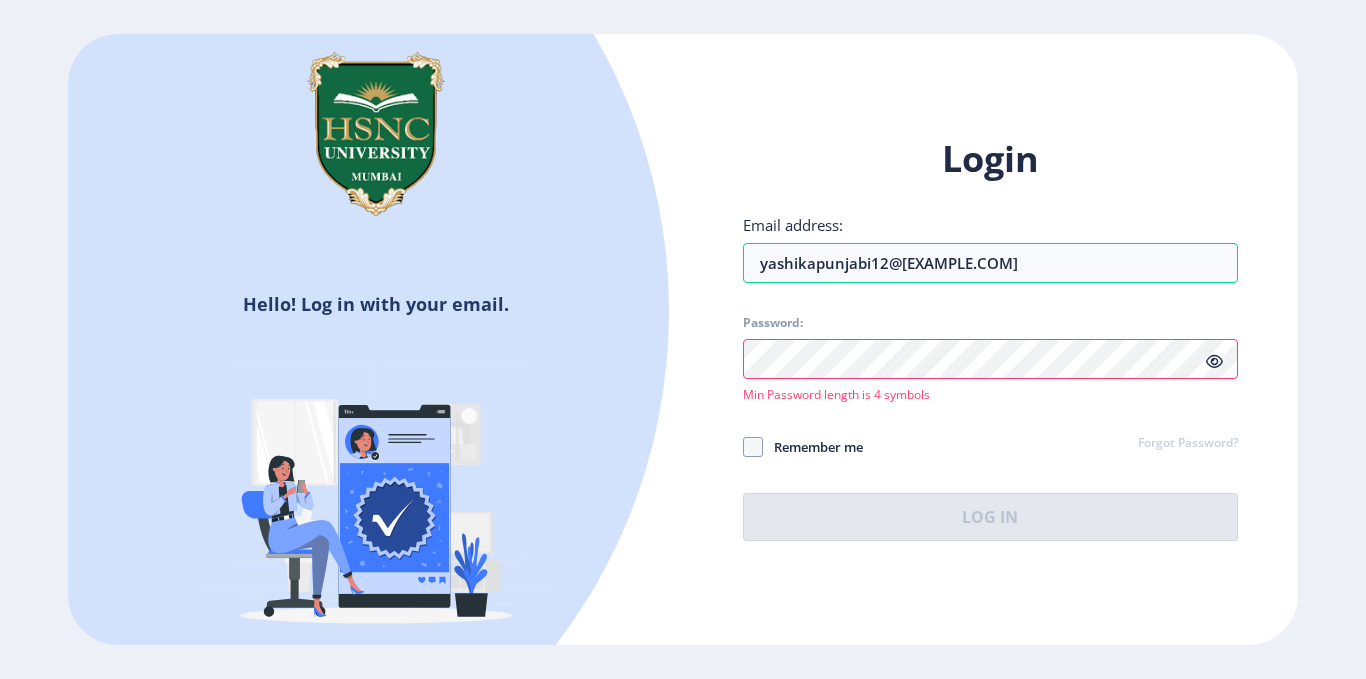 click on "Password:" at bounding box center [990, 327] 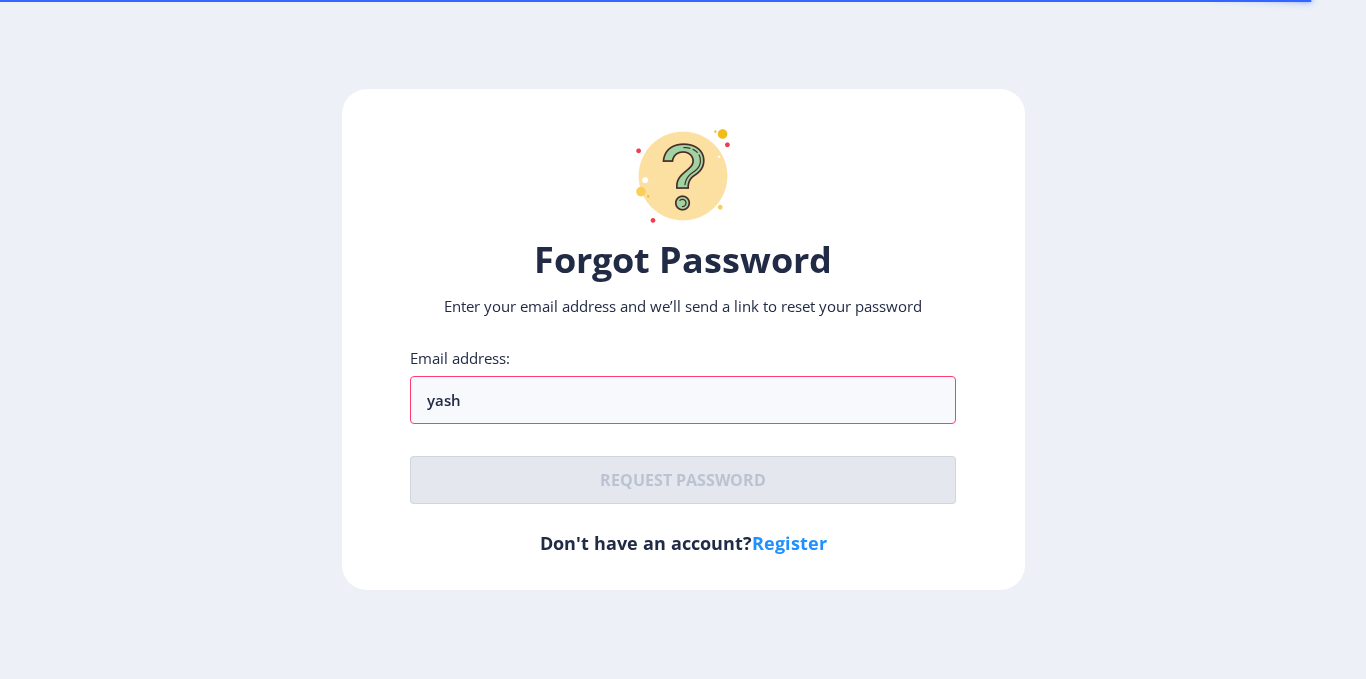 type on "yashikapunjabi12@[EXAMPLE.COM]" 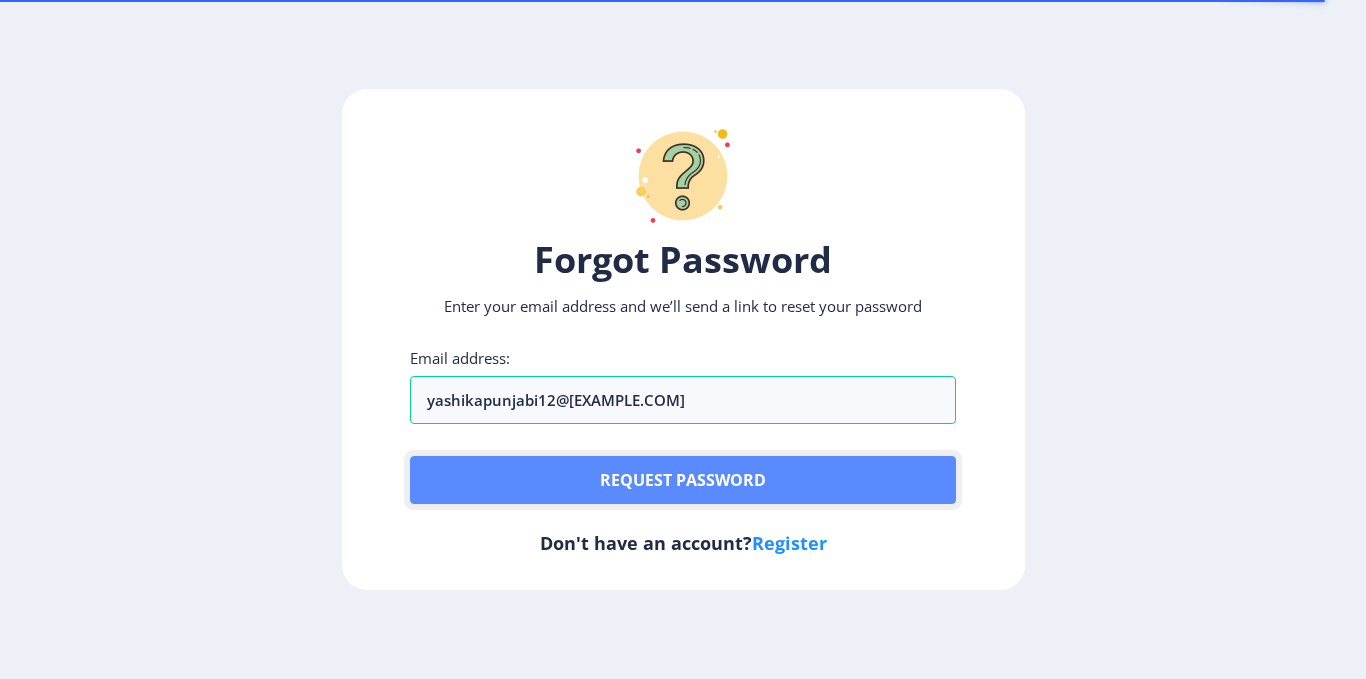 click on "Request password" at bounding box center [683, 480] 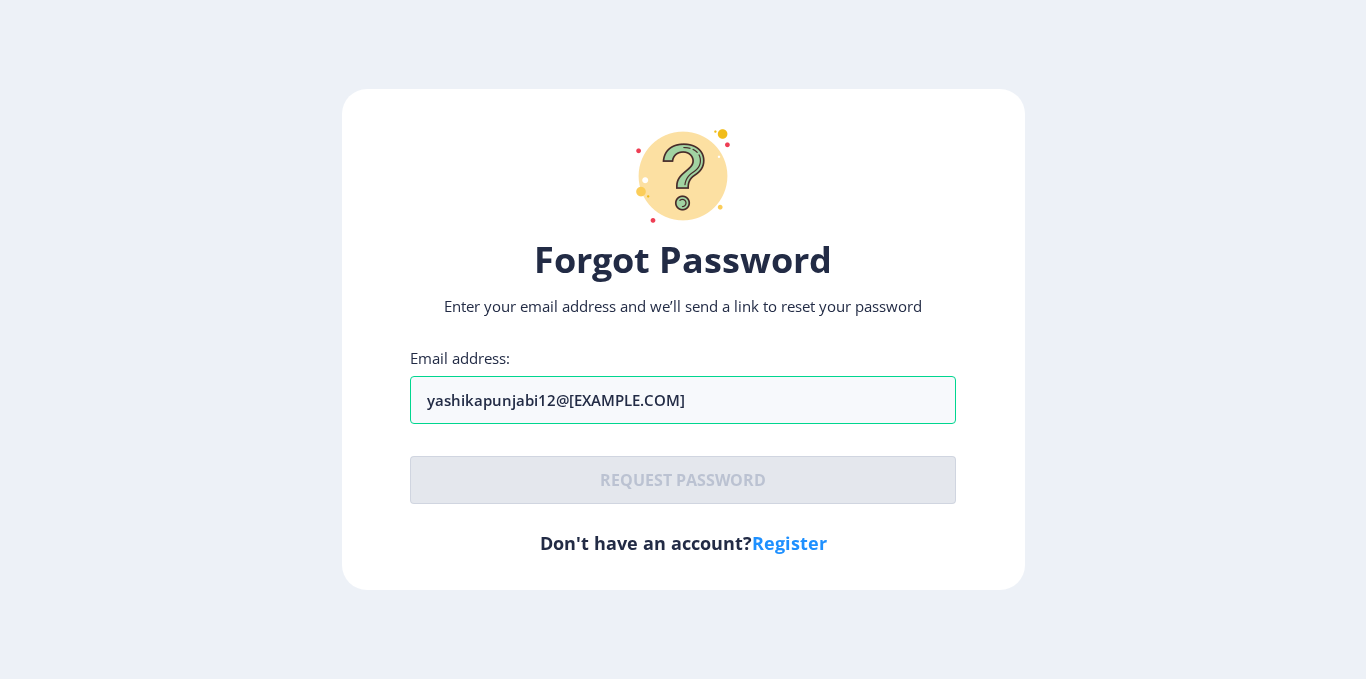 click on "Register" at bounding box center (789, 543) 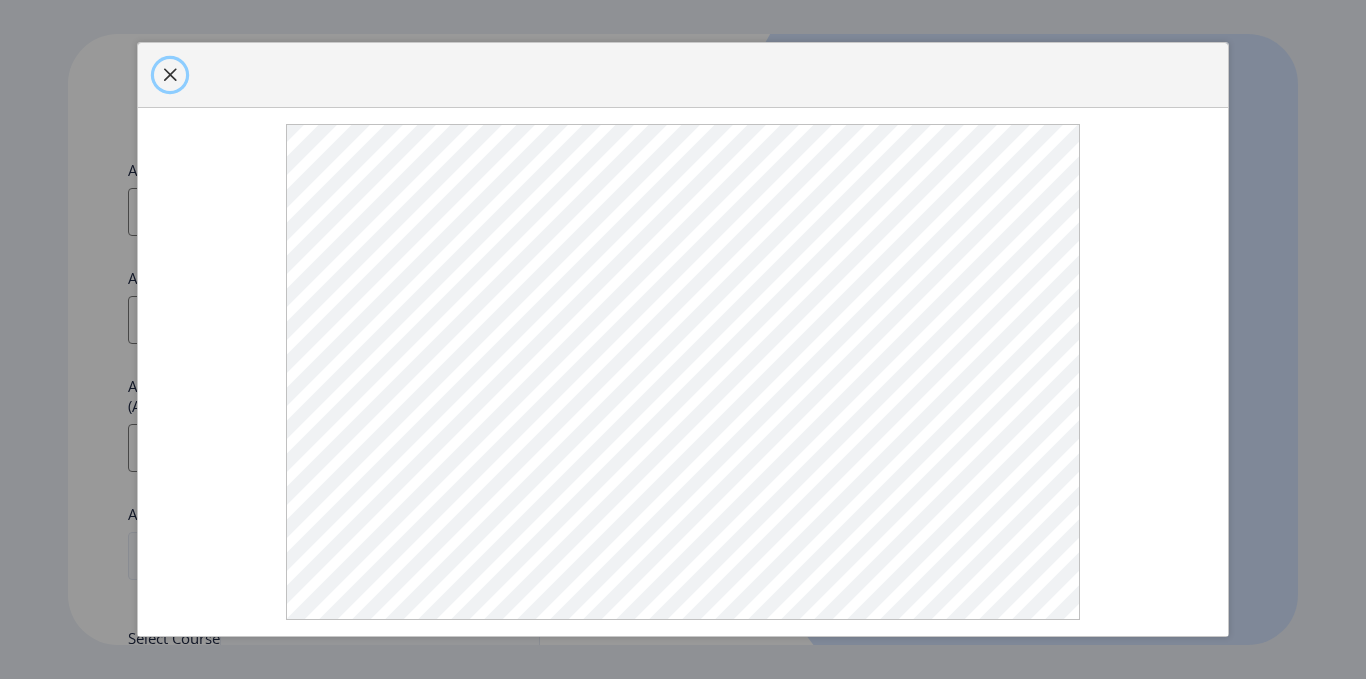 click at bounding box center (170, 75) 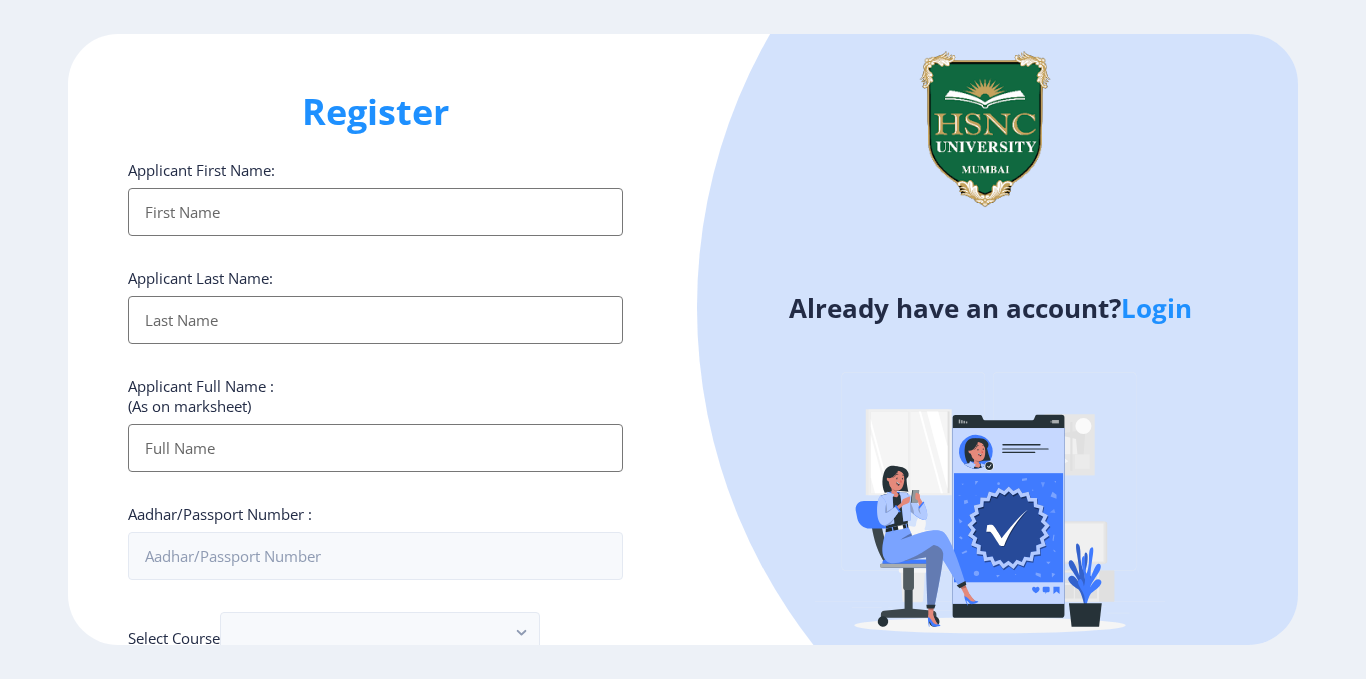 click on "Applicant First Name:" at bounding box center (375, 212) 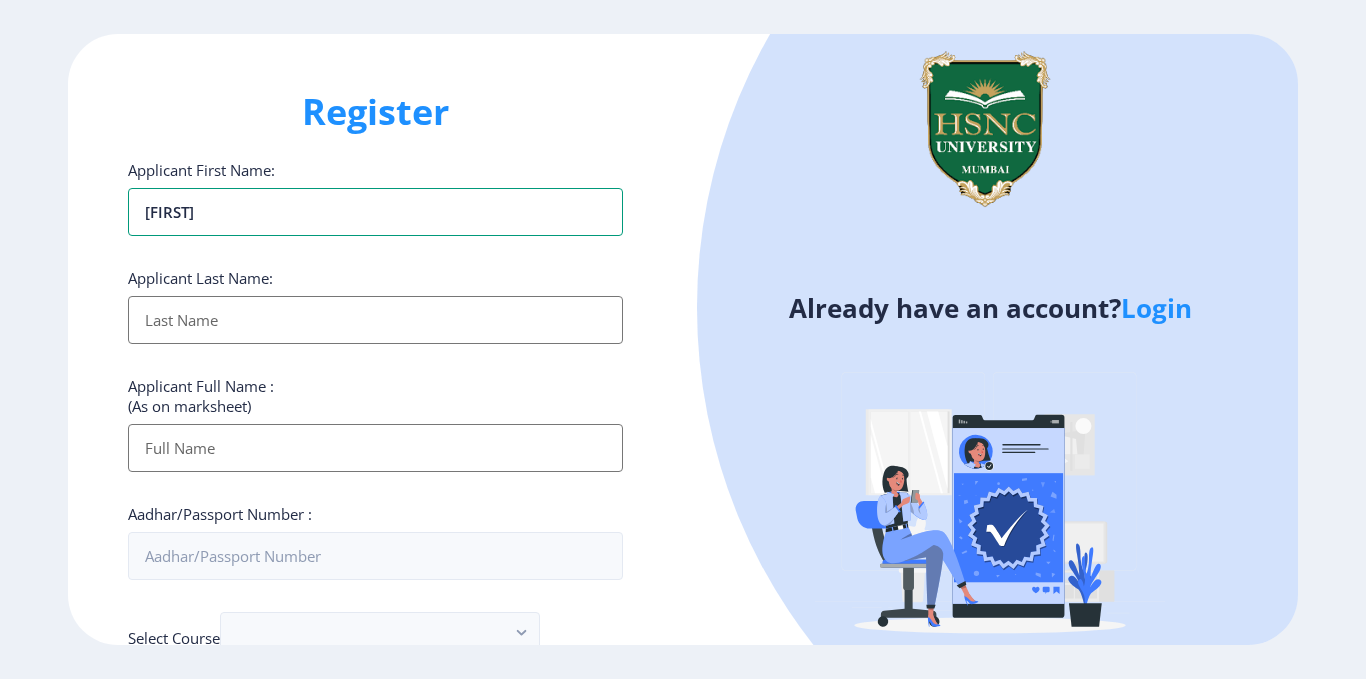 type on "[FIRST]" 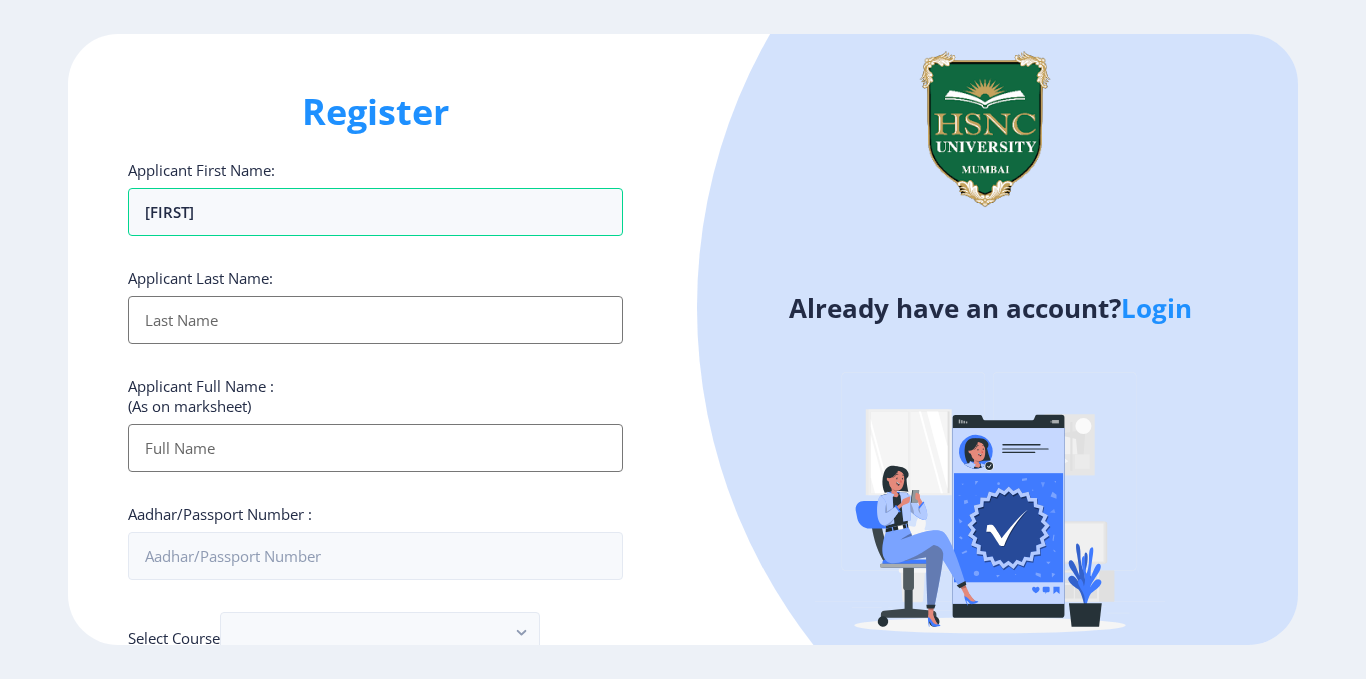 click on "Applicant First Name:" at bounding box center [375, 320] 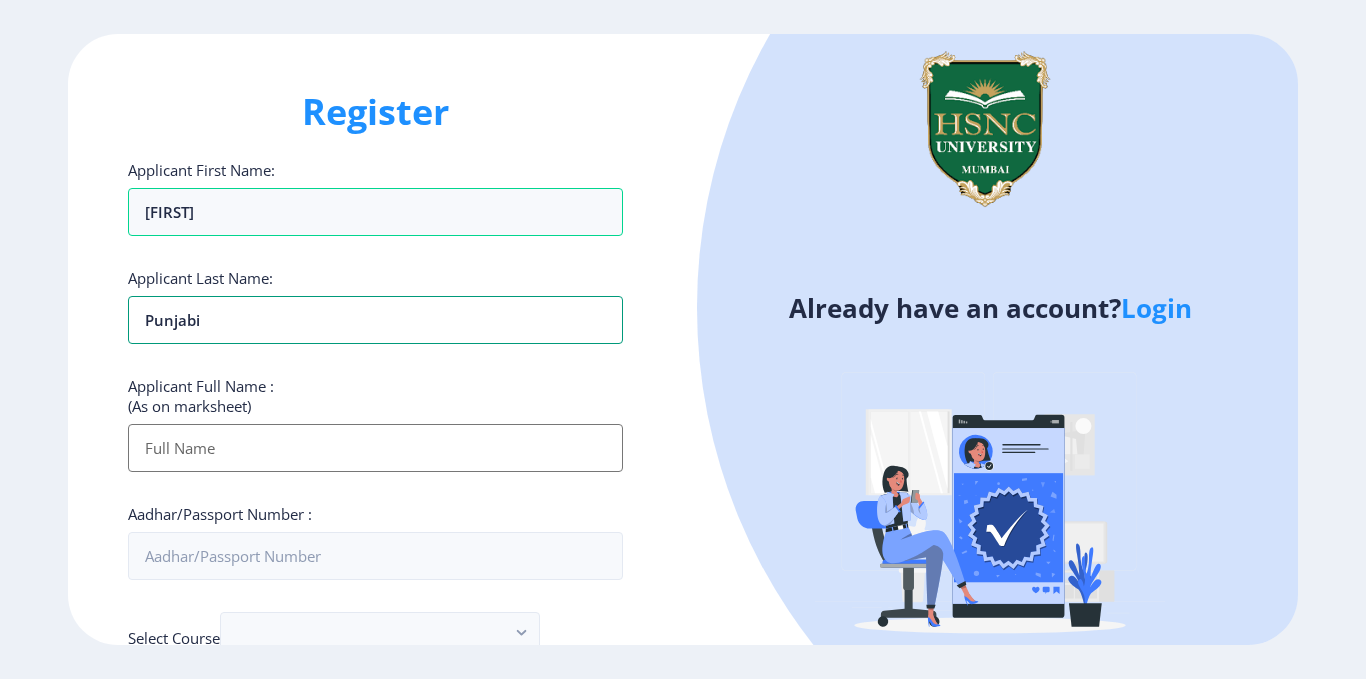 type on "Punjabi" 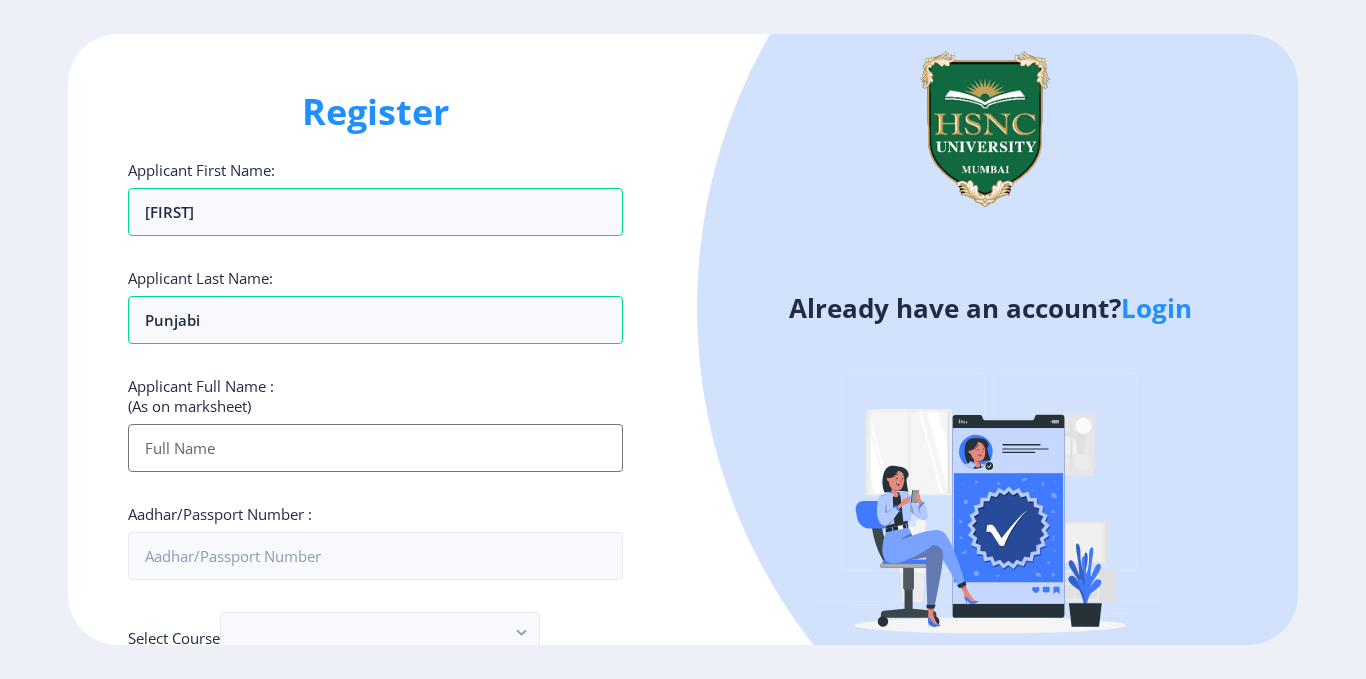 click on "Applicant First Name:" at bounding box center (375, 448) 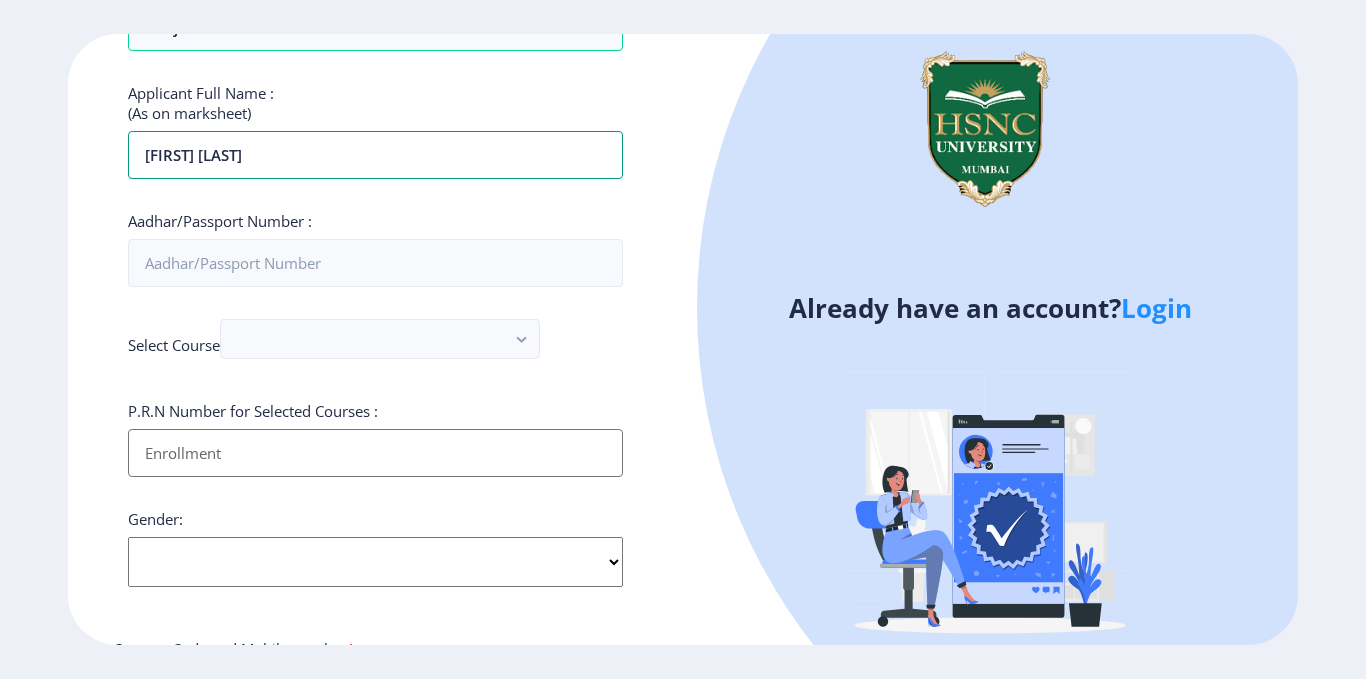 scroll, scrollTop: 300, scrollLeft: 0, axis: vertical 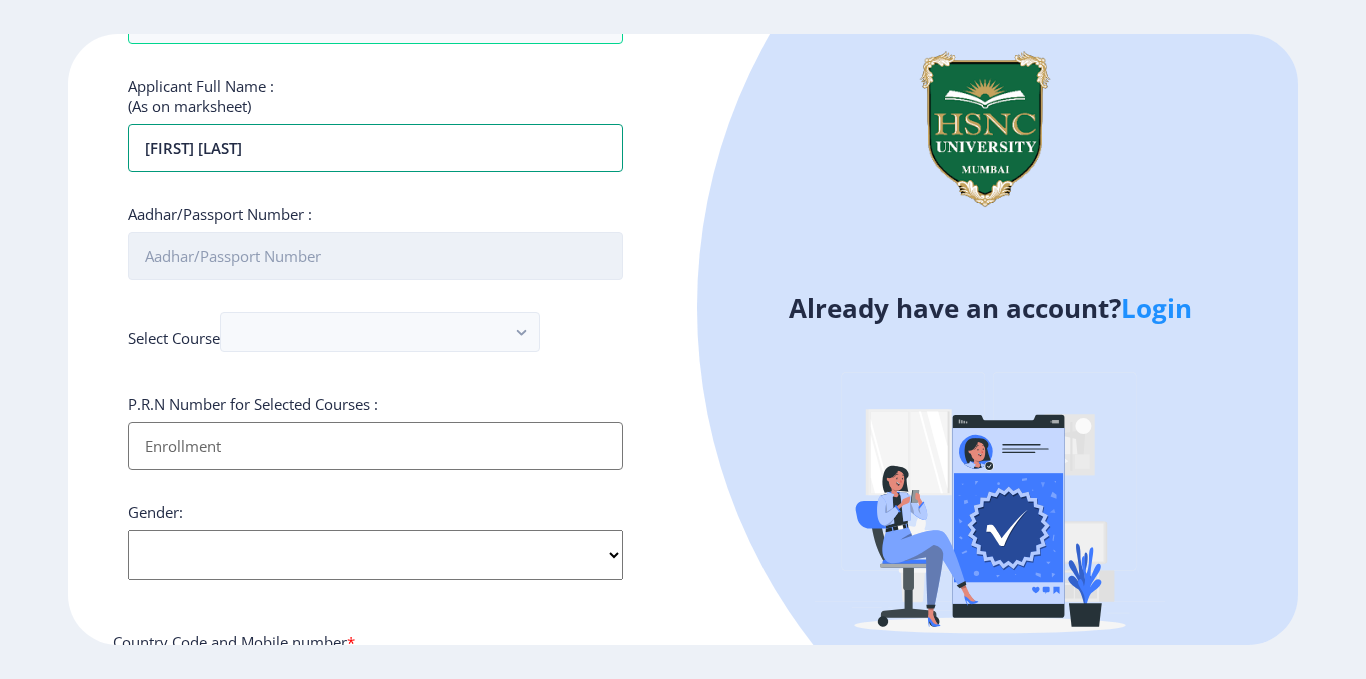 type on "[FIRST] [LAST]" 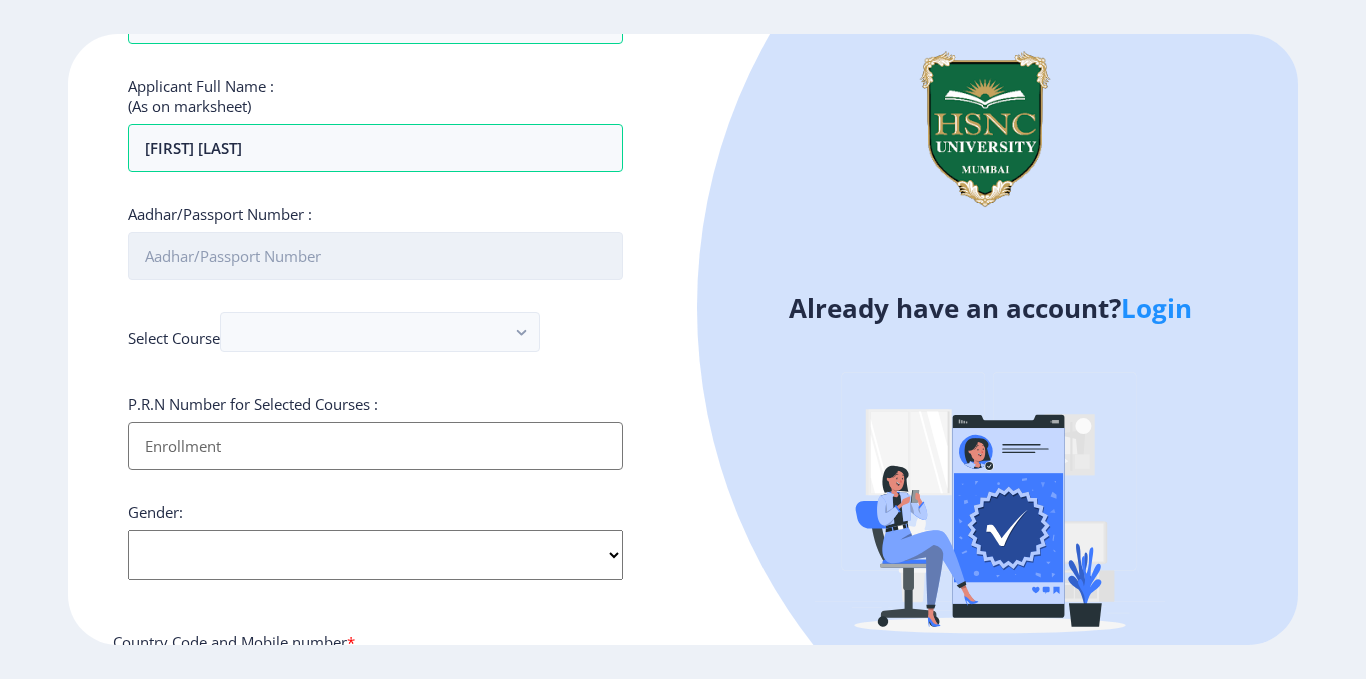 click on "Aadhar/Passport Number :" at bounding box center [375, 256] 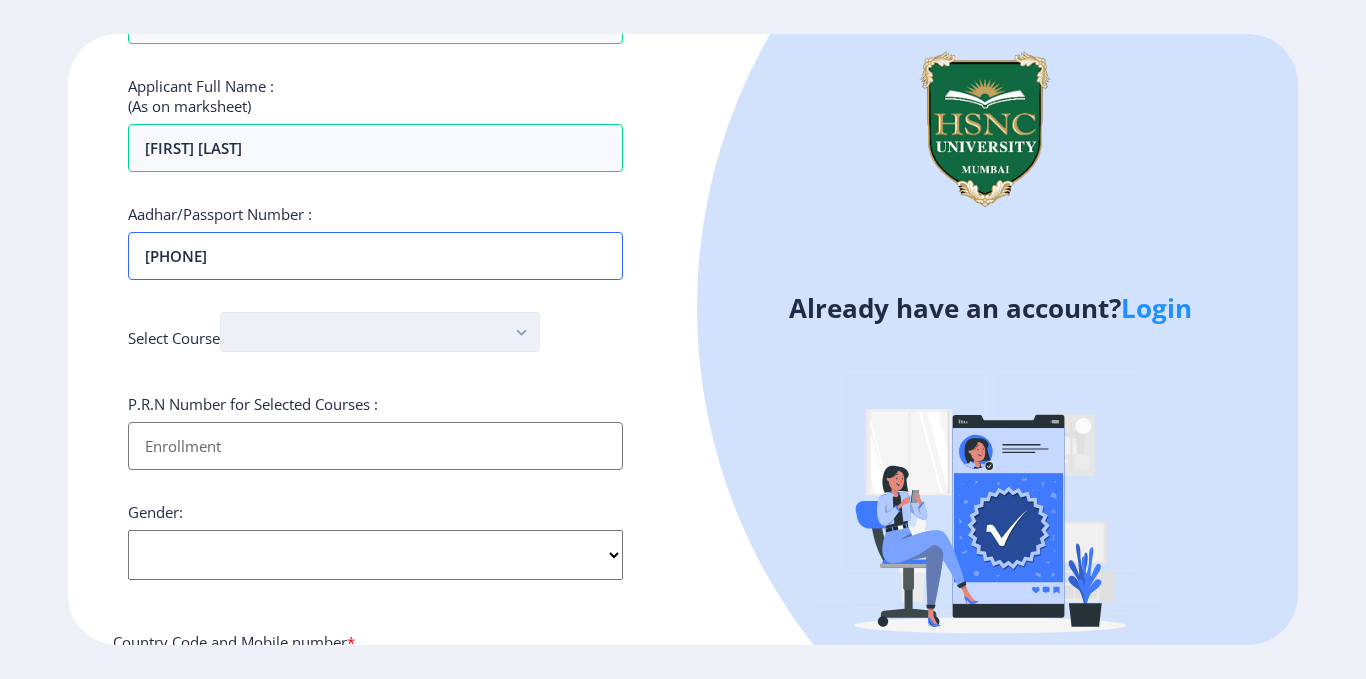 type on "[PHONE]" 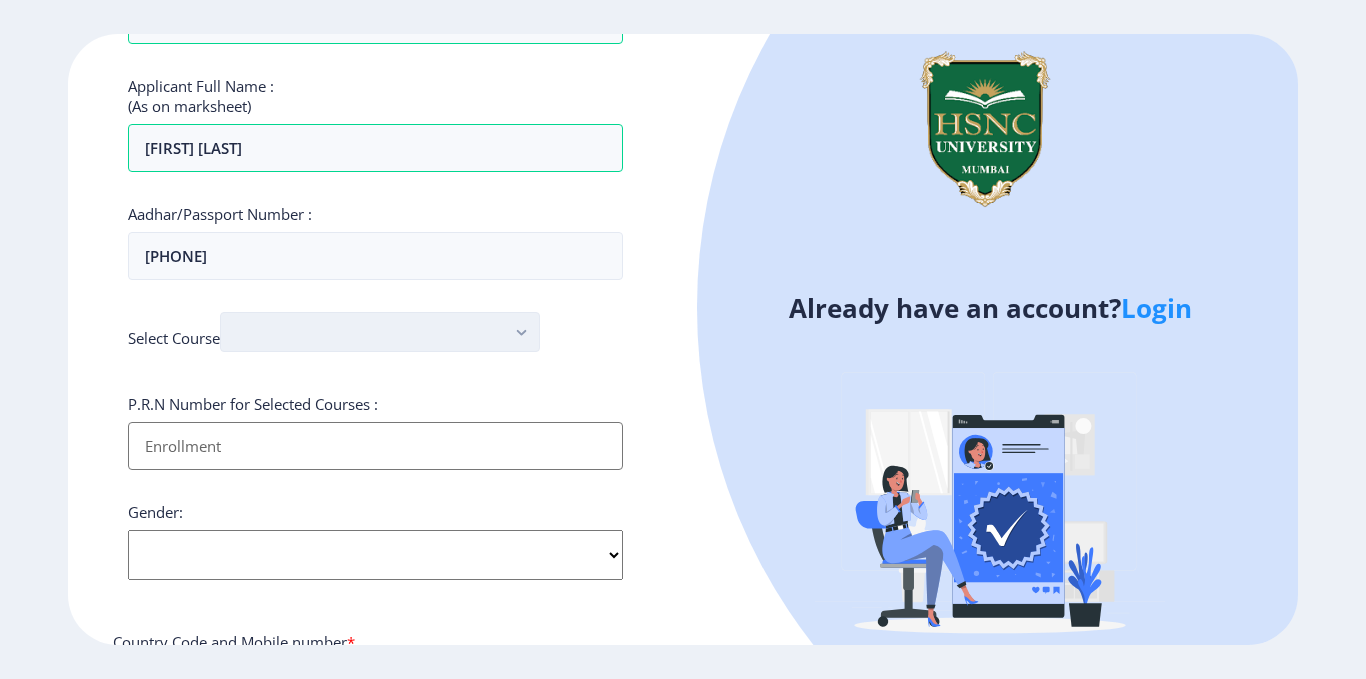 click at bounding box center [380, 332] 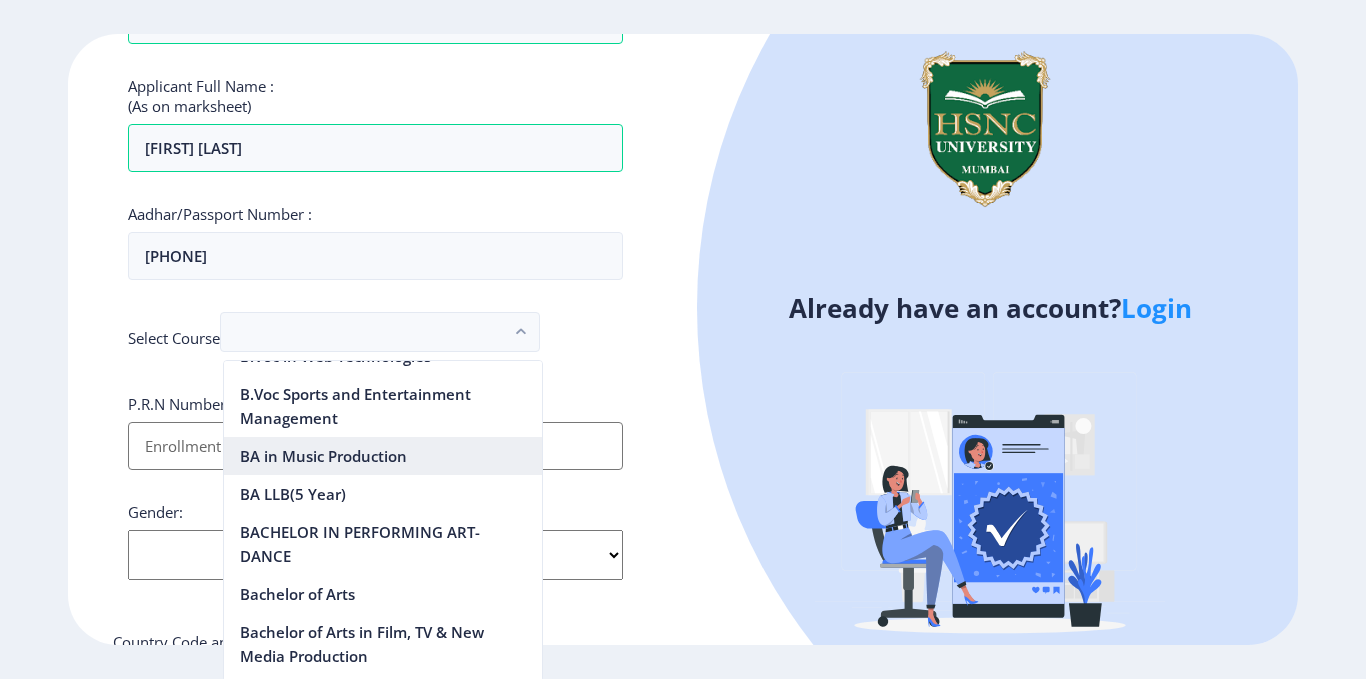 scroll, scrollTop: 200, scrollLeft: 0, axis: vertical 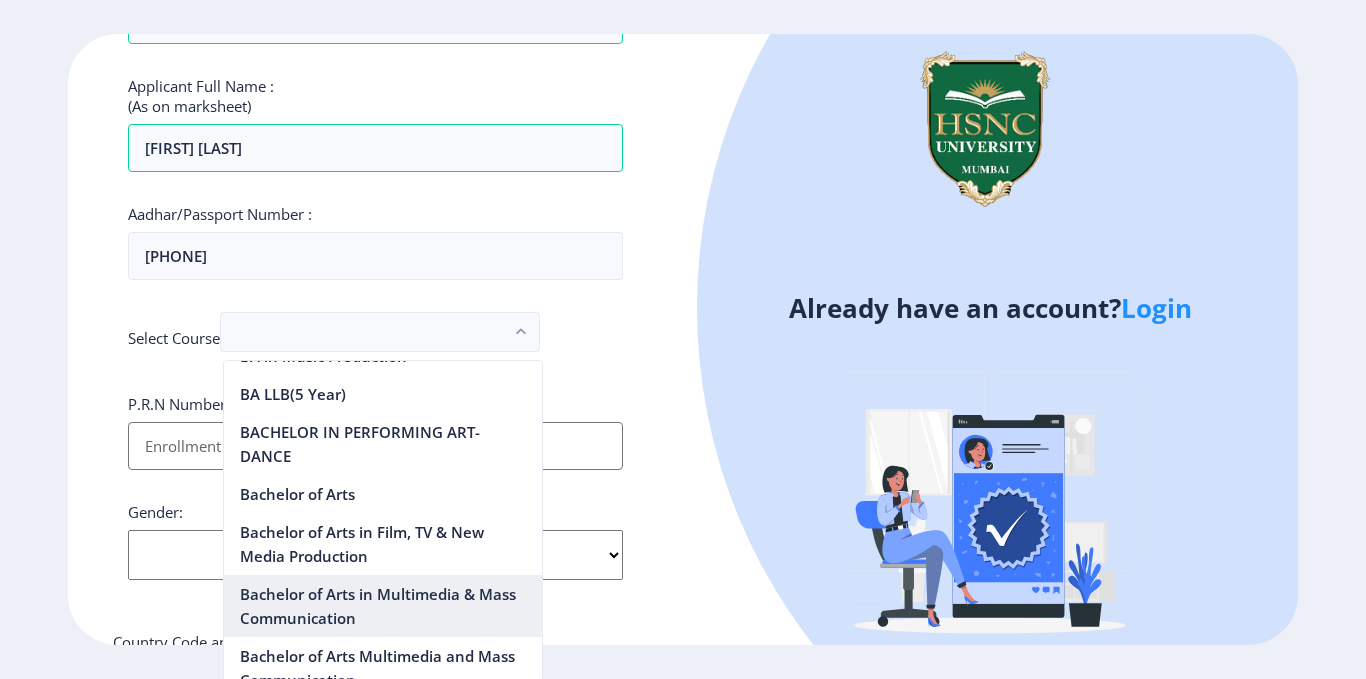 click on "Bachelor of Arts in Multimedia & Mass Communication" at bounding box center (383, 606) 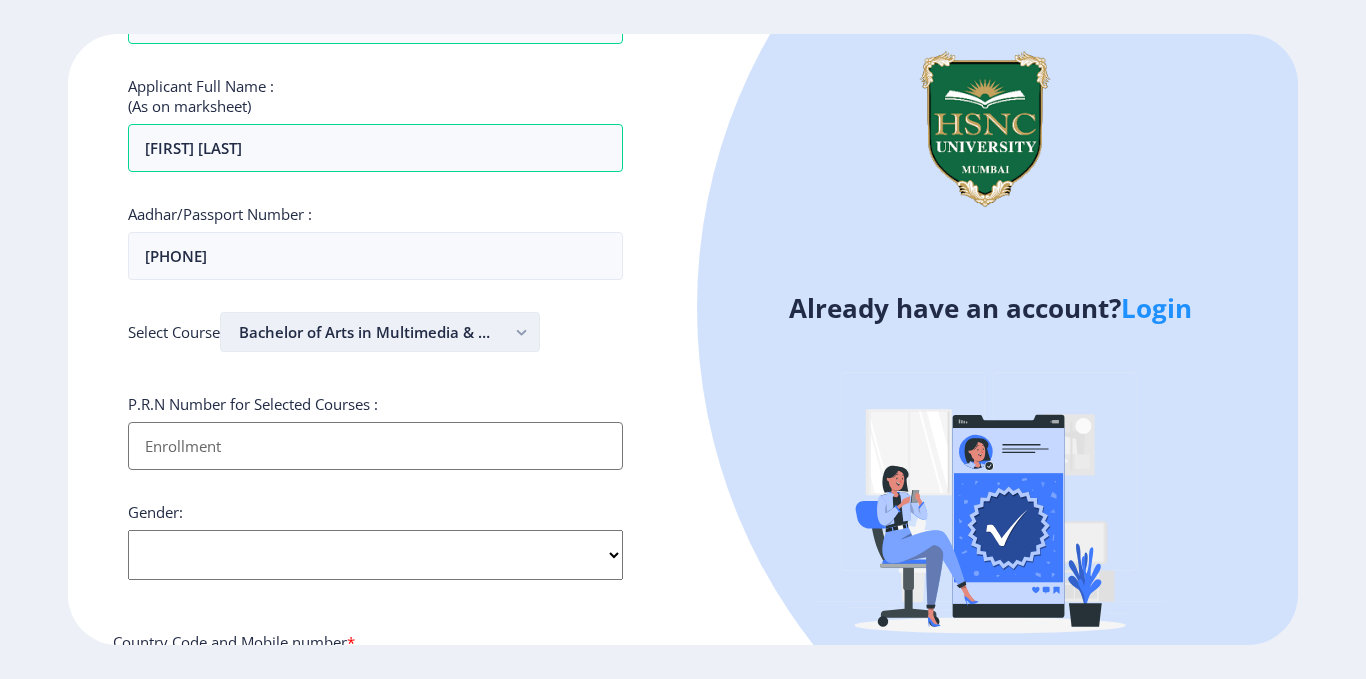 click on "Bachelor of Arts in Multimedia & Mass Communication" at bounding box center (380, 332) 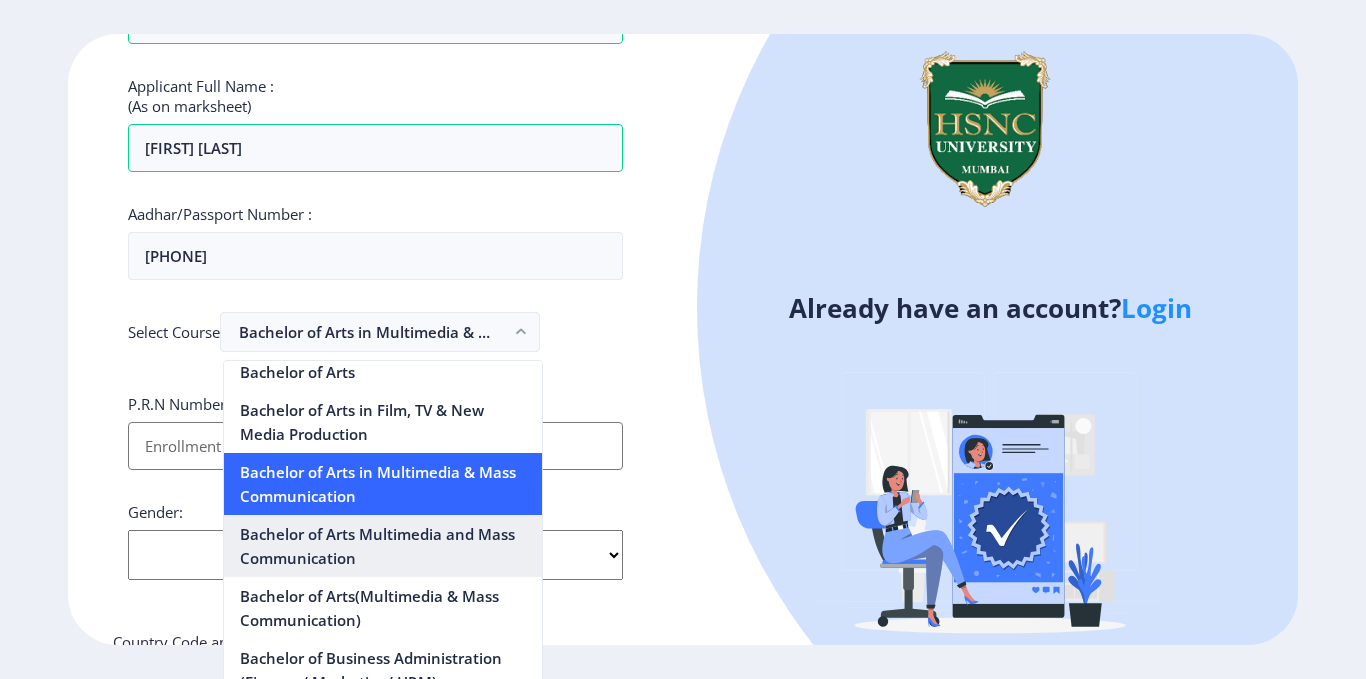 scroll, scrollTop: 385, scrollLeft: 0, axis: vertical 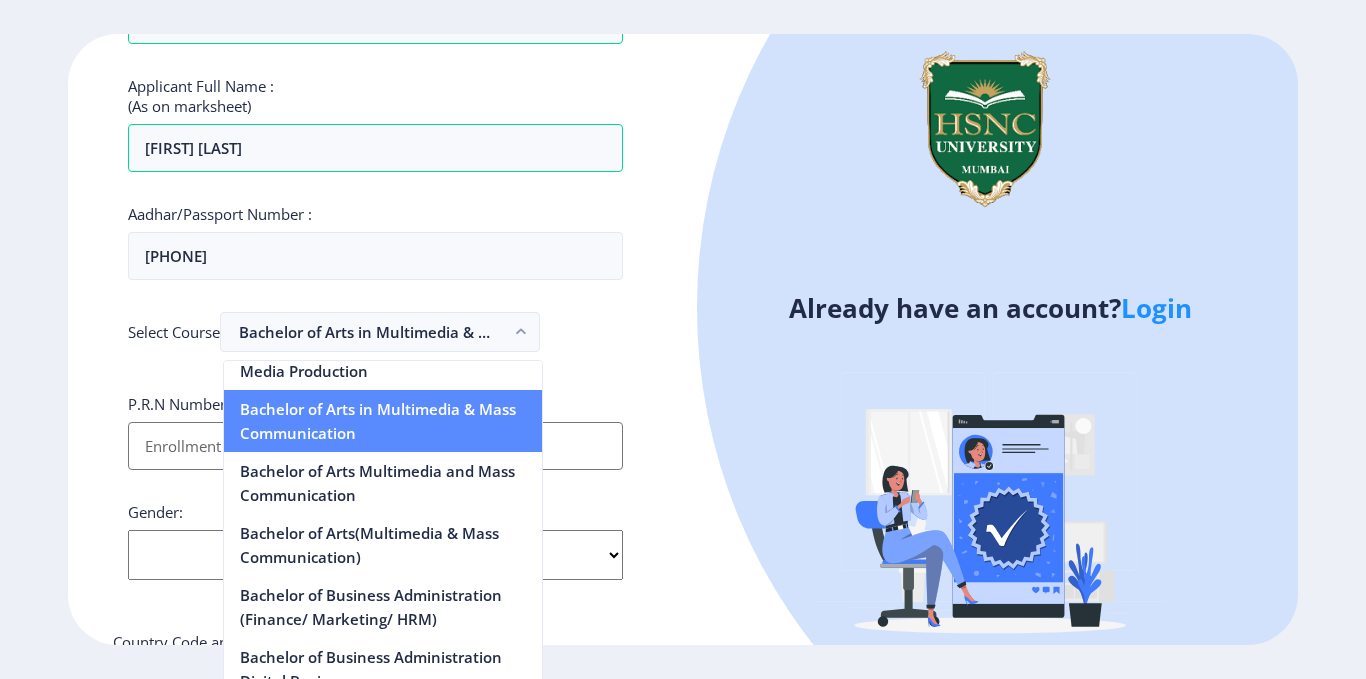 click on "Bachelor of Arts in Multimedia & Mass Communication" at bounding box center [383, 421] 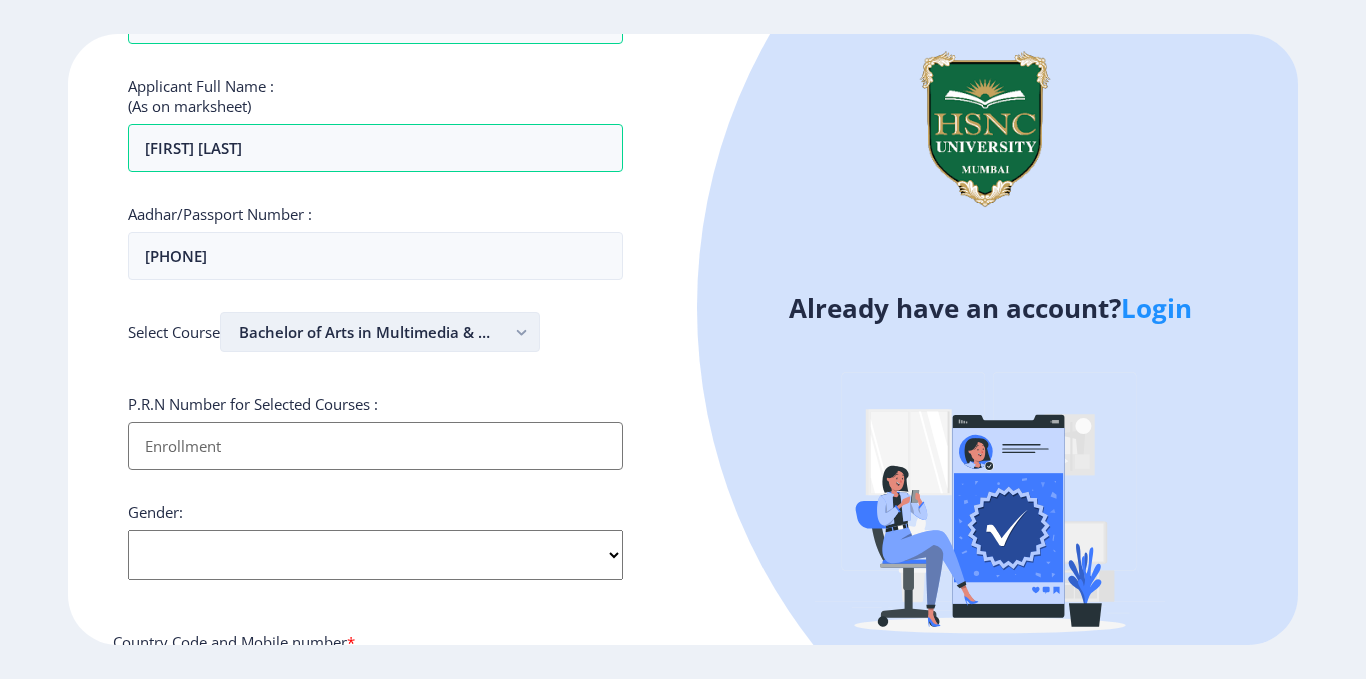 click on "Bachelor of Arts in Multimedia & Mass Communication" at bounding box center [380, 332] 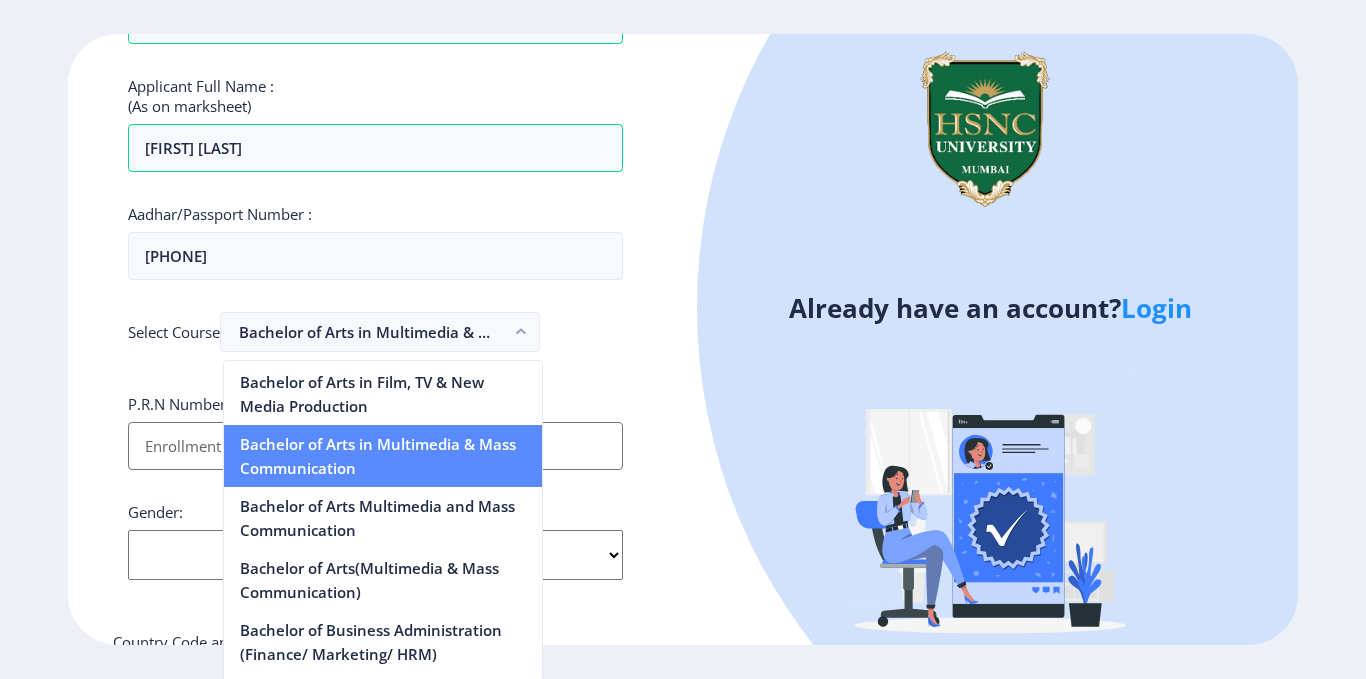 scroll, scrollTop: 385, scrollLeft: 0, axis: vertical 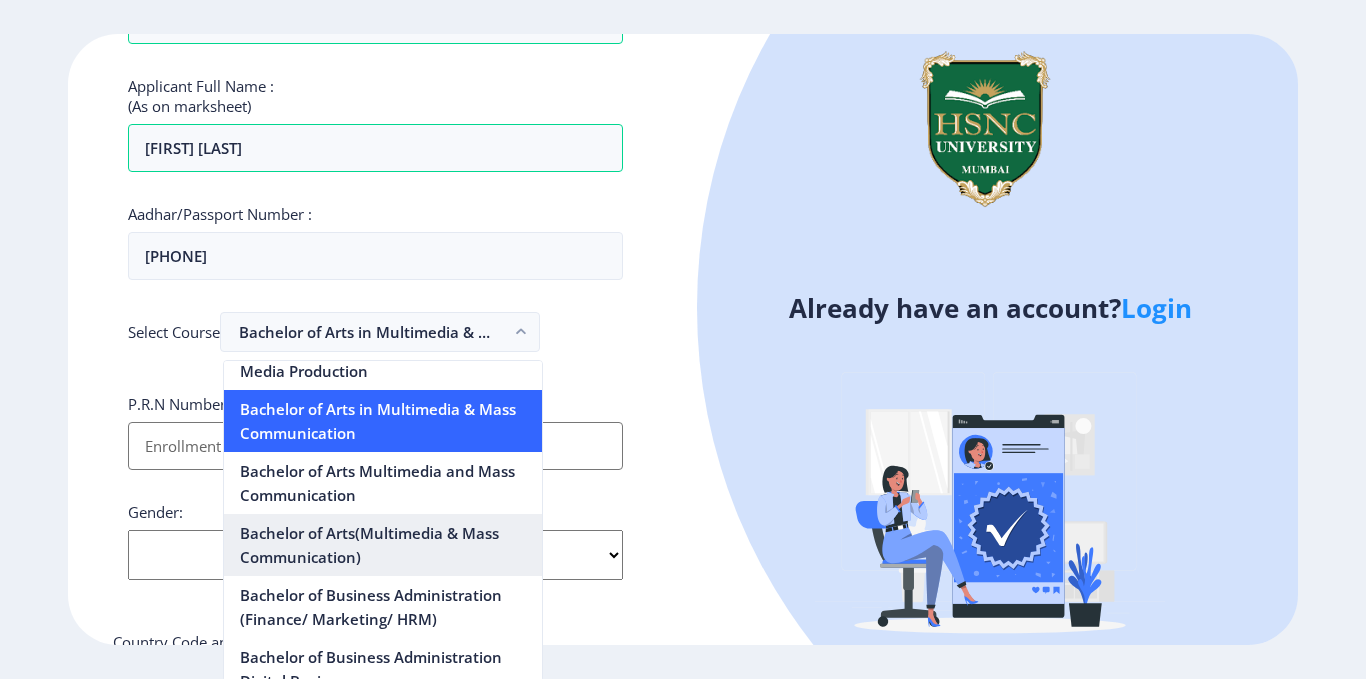 click on "Bachelor of Arts(Multimedia & Mass Communication)" at bounding box center [383, 545] 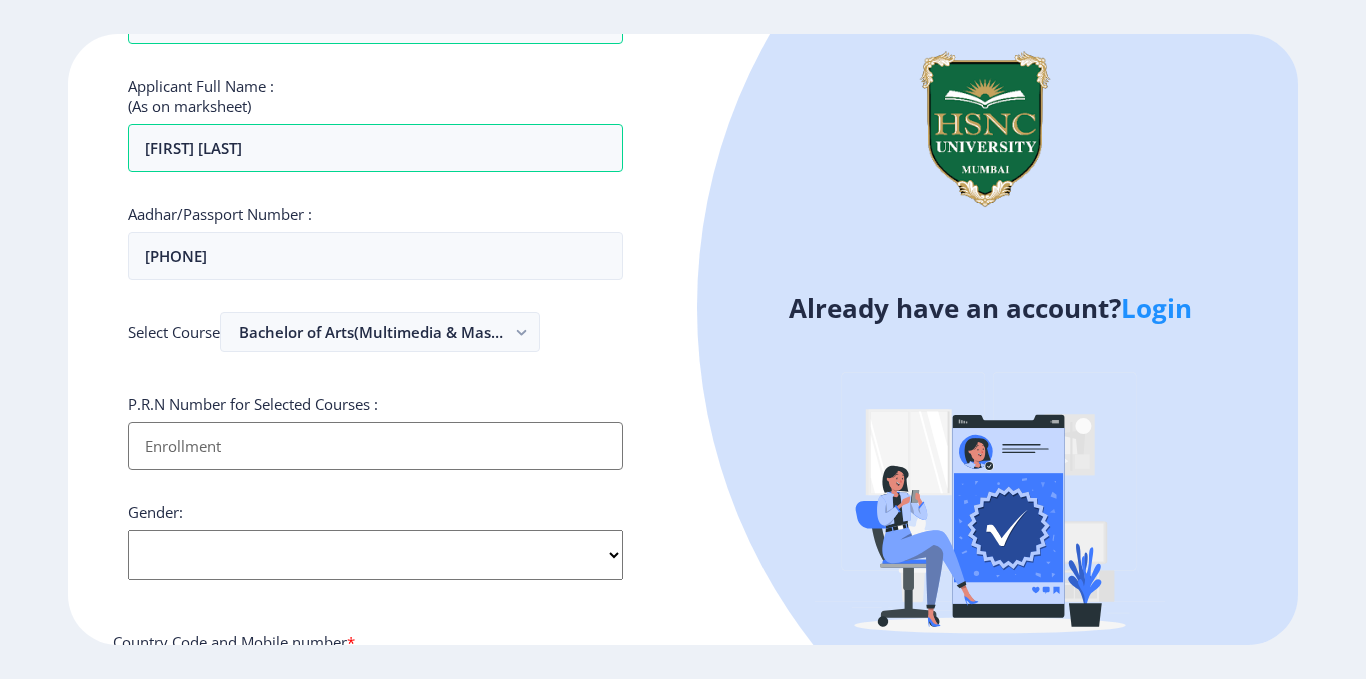 click on "Applicant First Name:" at bounding box center [375, 446] 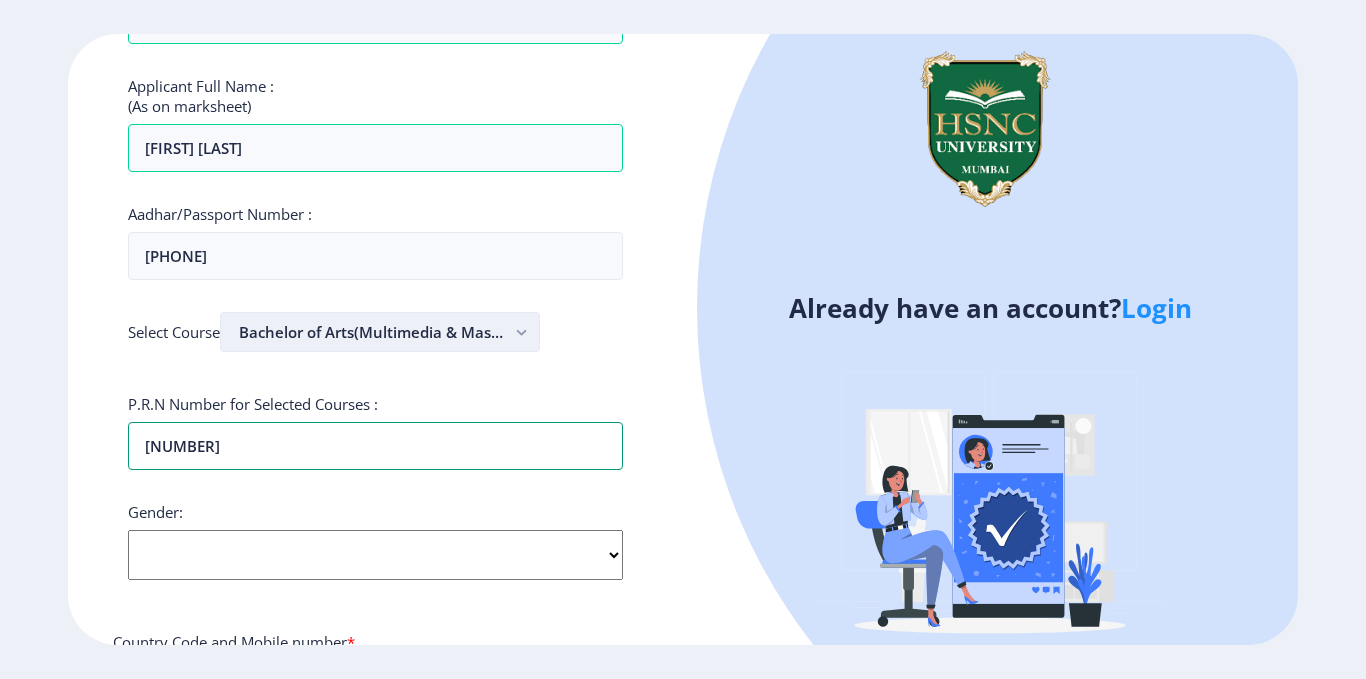 scroll, scrollTop: 400, scrollLeft: 0, axis: vertical 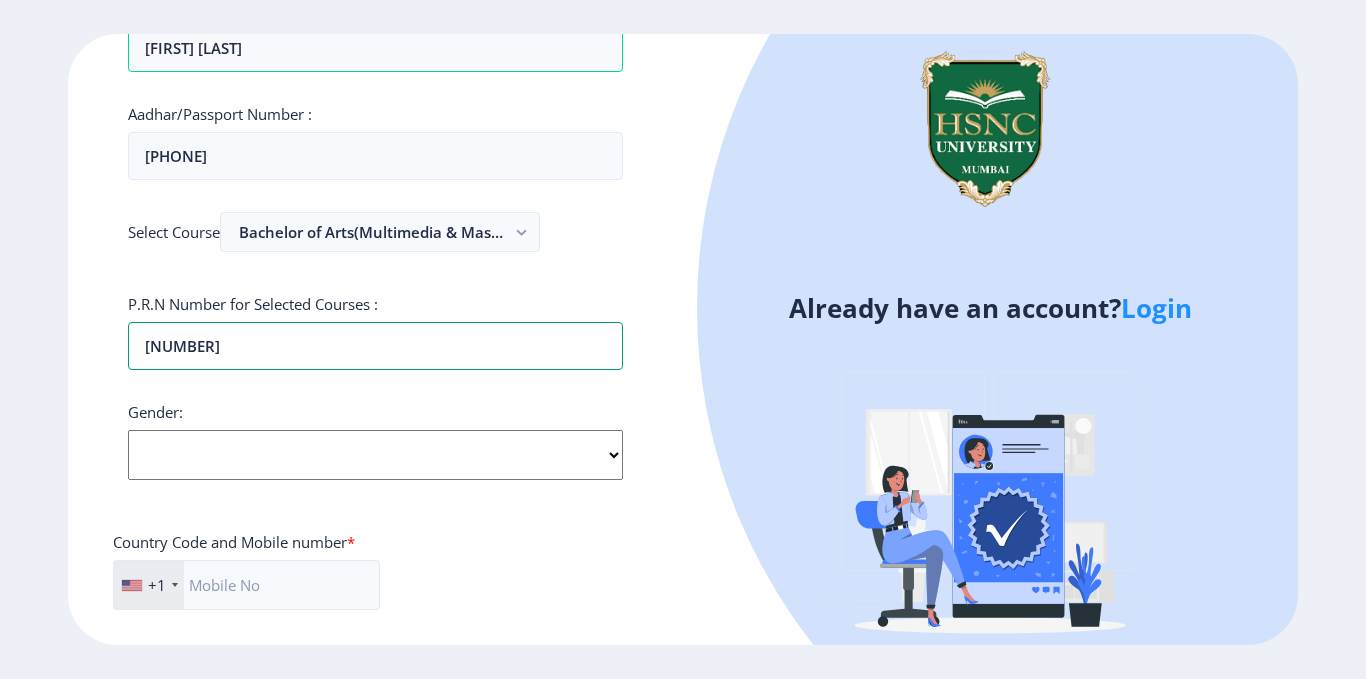 type on "[NUMBER]" 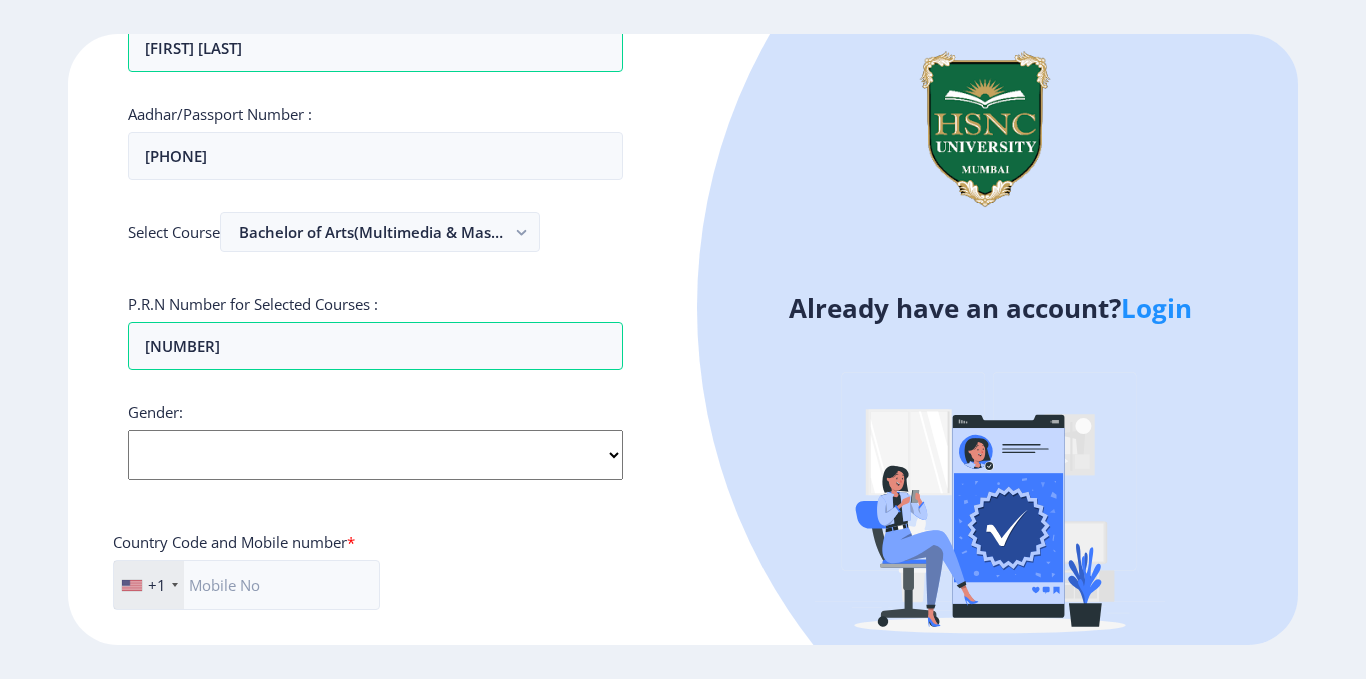 click on "Select Gender Male Female Other" at bounding box center [375, 455] 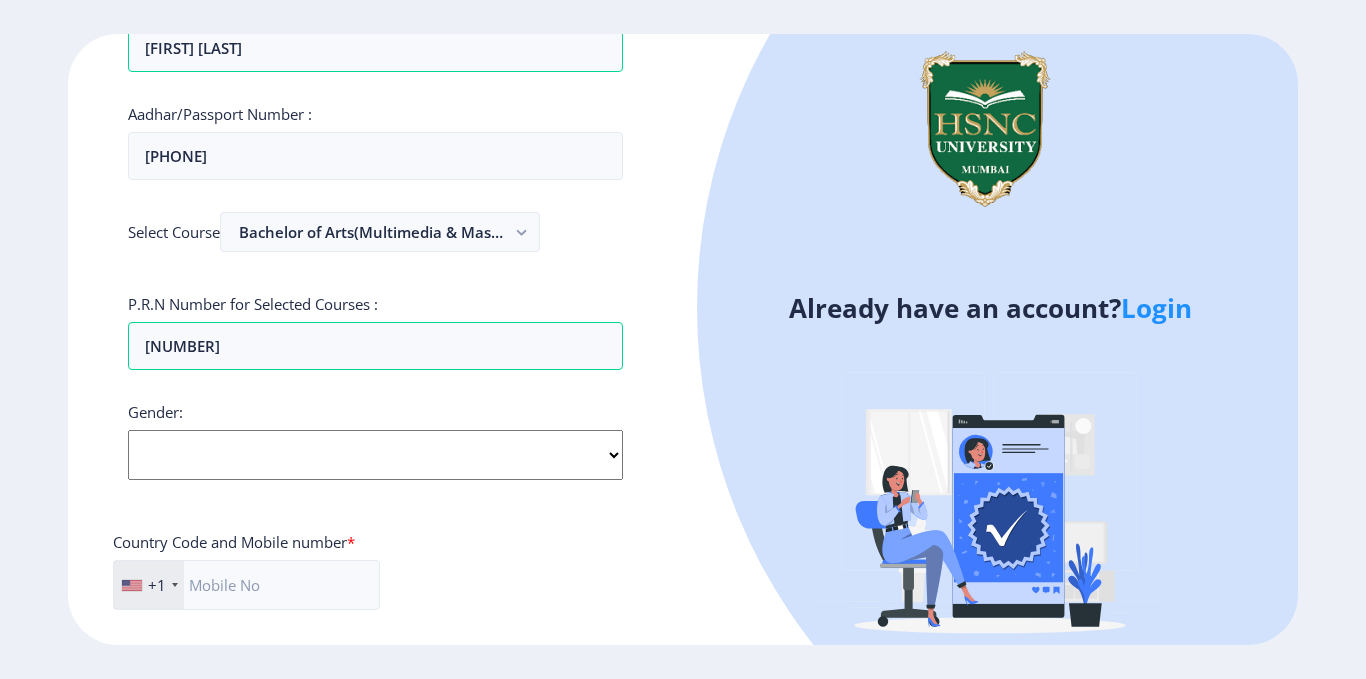 select on "Female" 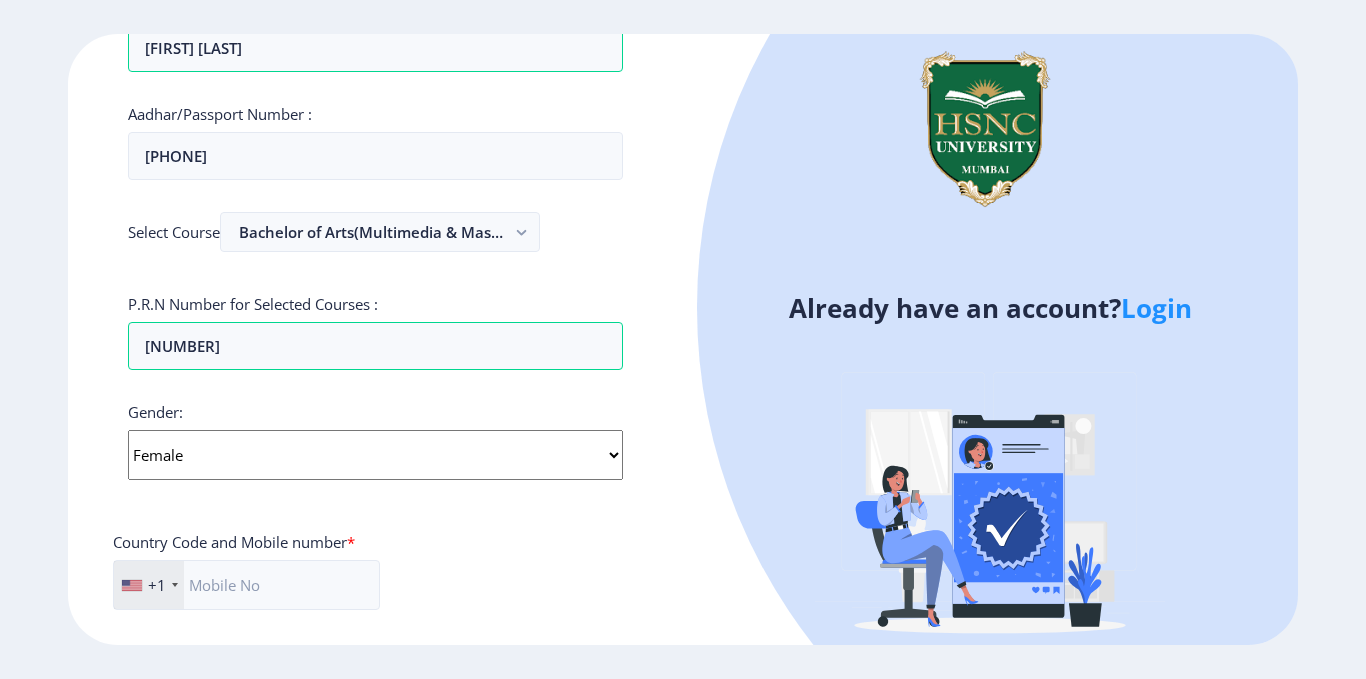 click on "Select Gender Male Female Other" at bounding box center (375, 455) 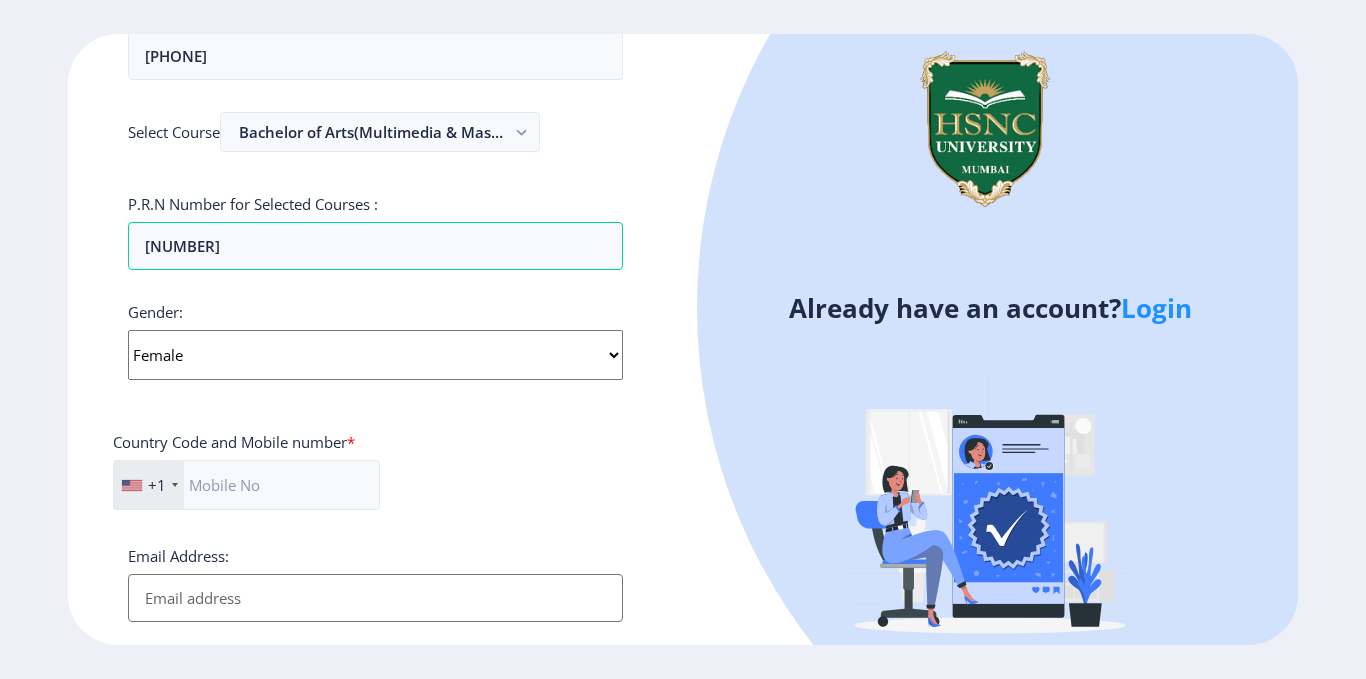 click on "+1" at bounding box center [149, 485] 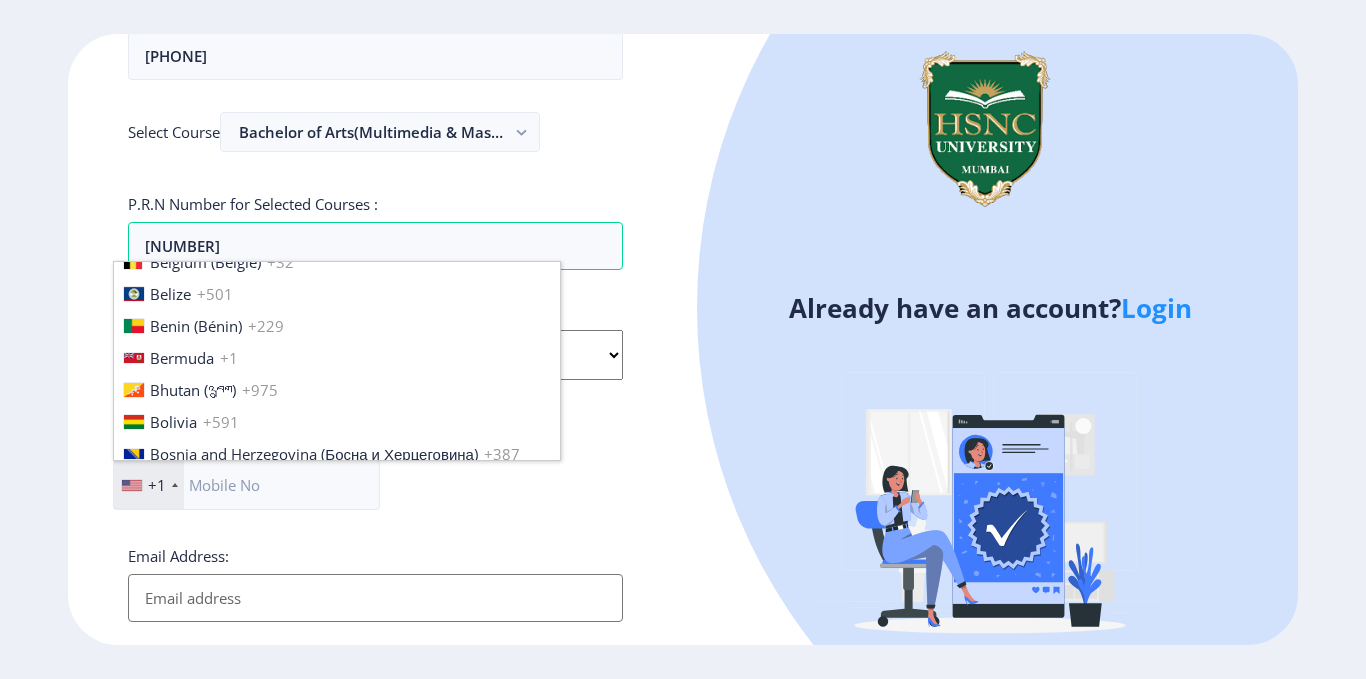 scroll, scrollTop: 3062, scrollLeft: 0, axis: vertical 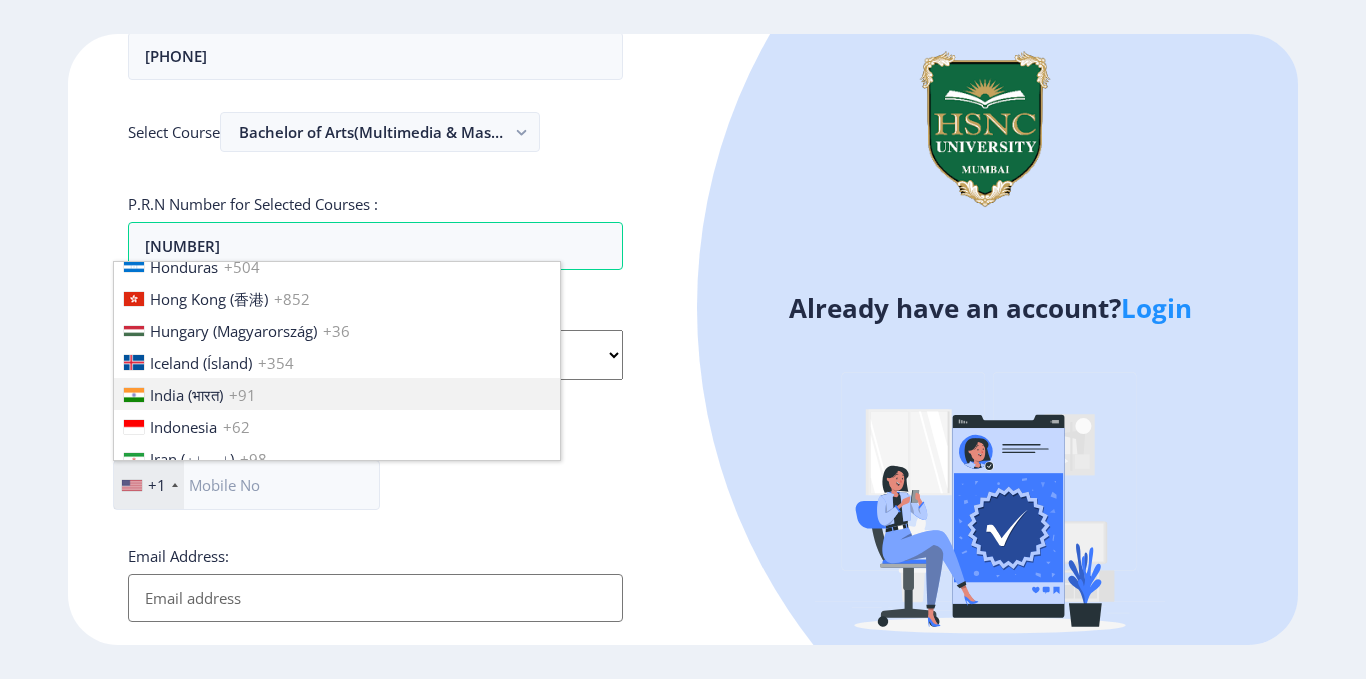 click on "India (भारत)" at bounding box center [186, 395] 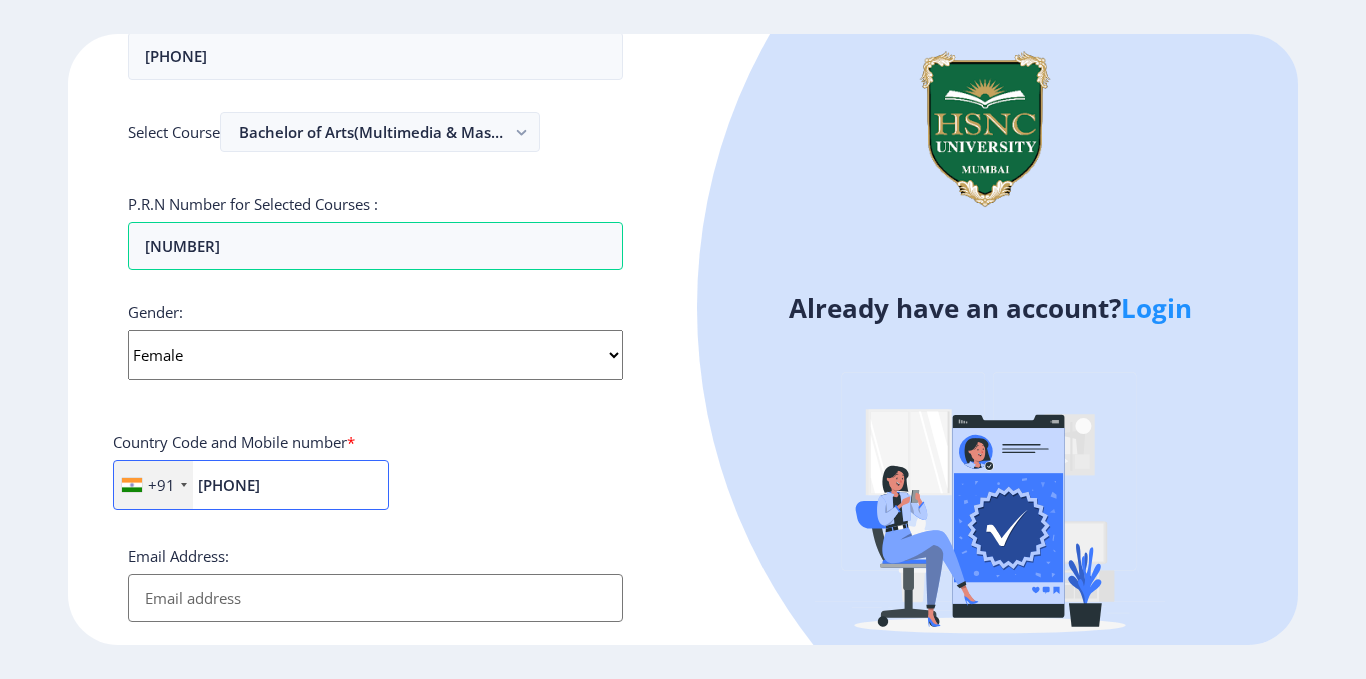 type on "[PHONE]" 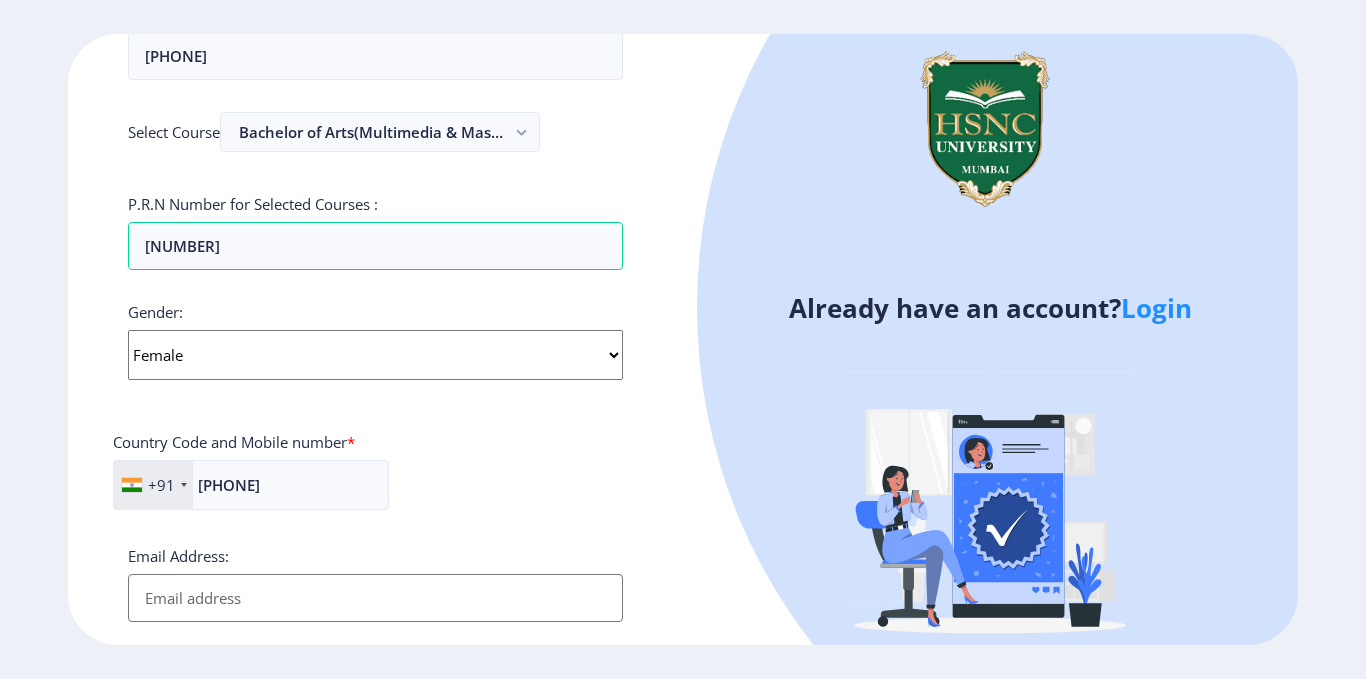 click on "Email Address:" at bounding box center [375, 598] 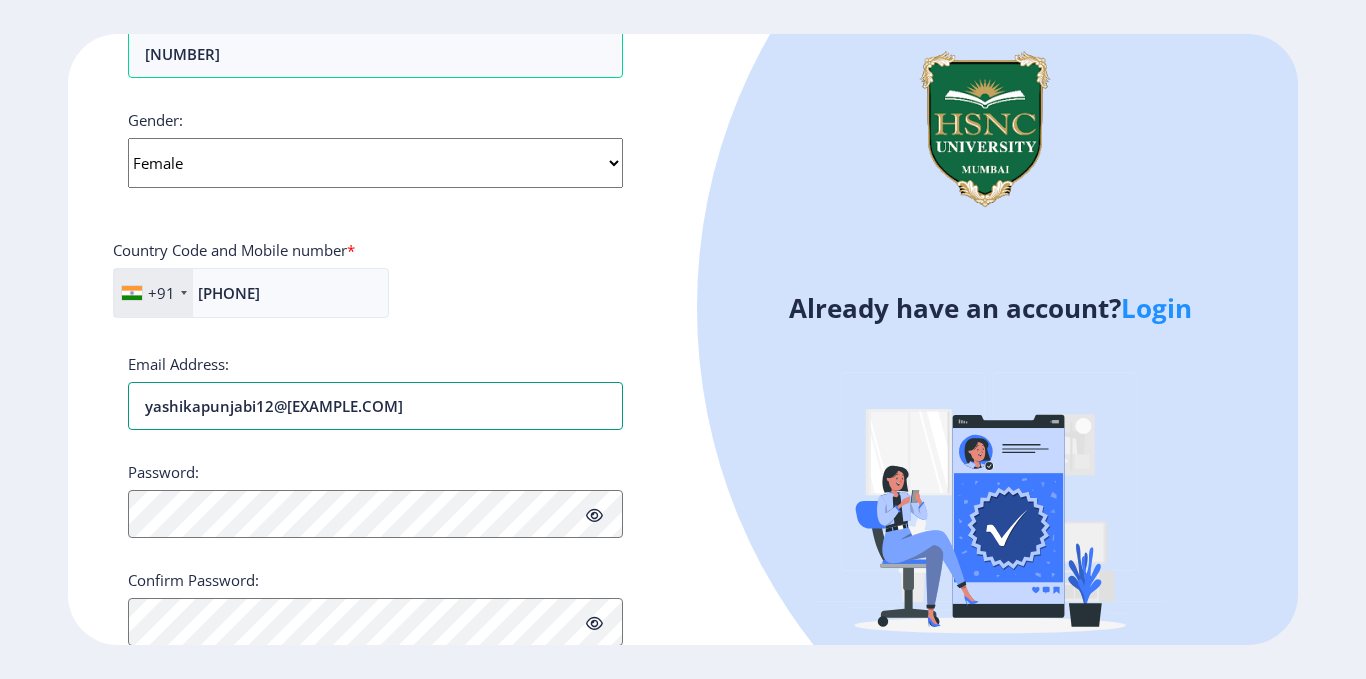 scroll, scrollTop: 755, scrollLeft: 0, axis: vertical 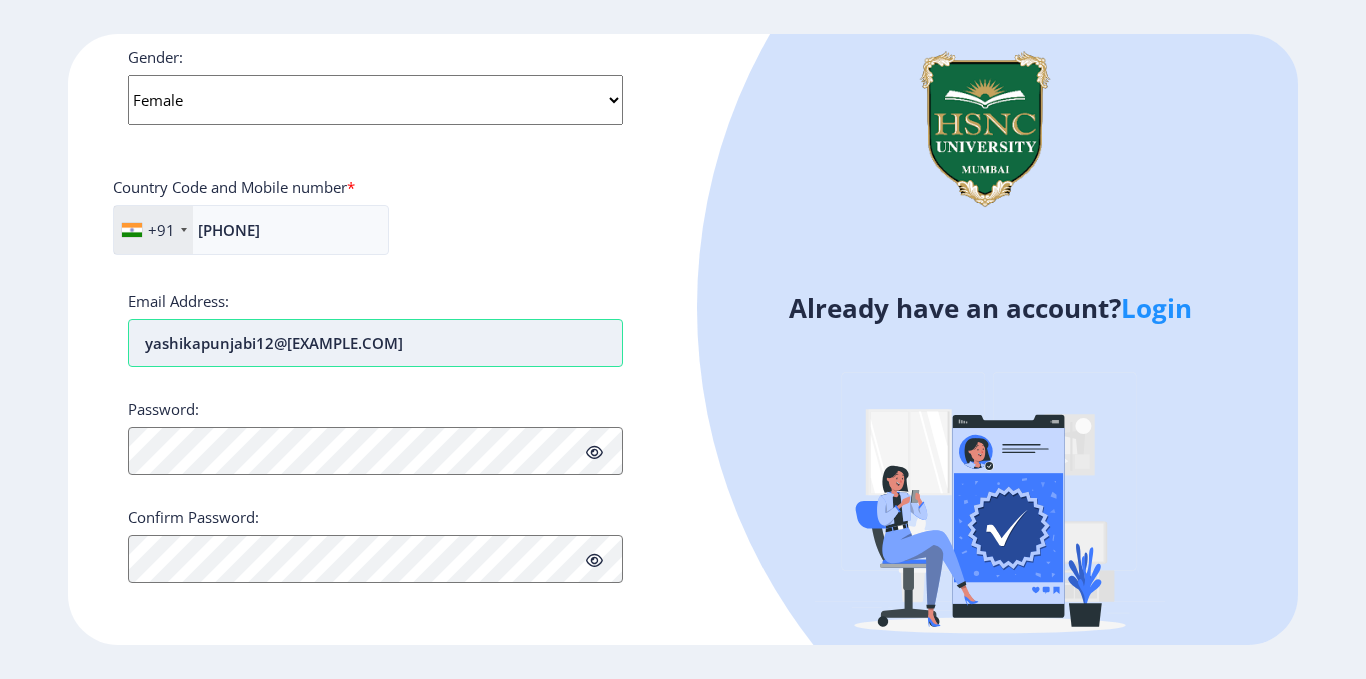drag, startPoint x: 380, startPoint y: 344, endPoint x: 123, endPoint y: 306, distance: 259.79416 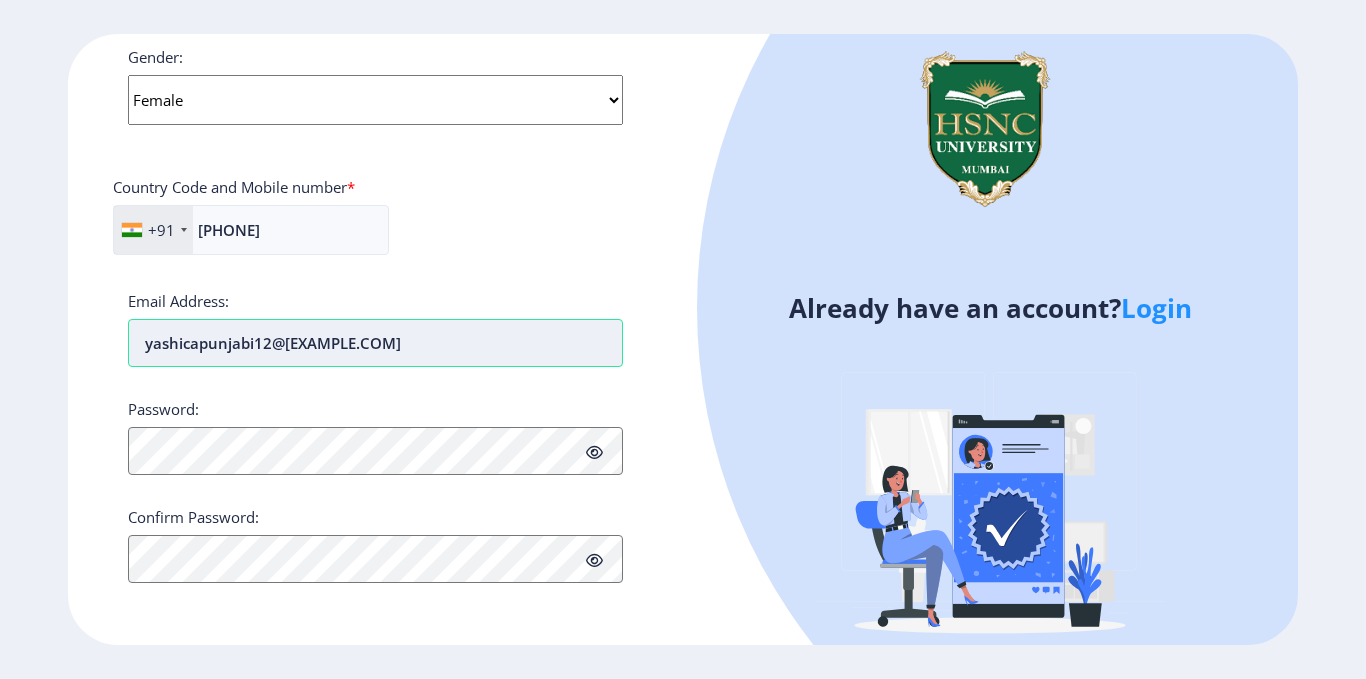 click on "yashicapunjabi12@[EXAMPLE.COM]" at bounding box center (375, 343) 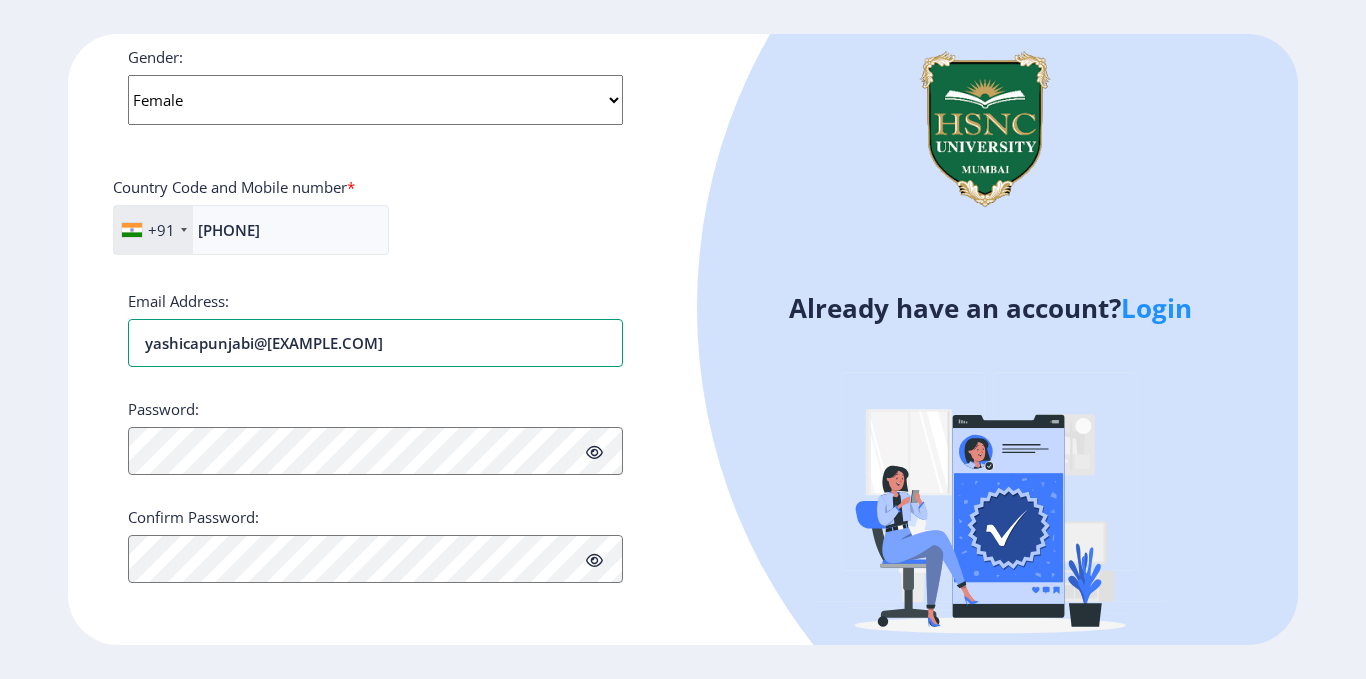 type on "yashicapunjabi@[EXAMPLE.COM]" 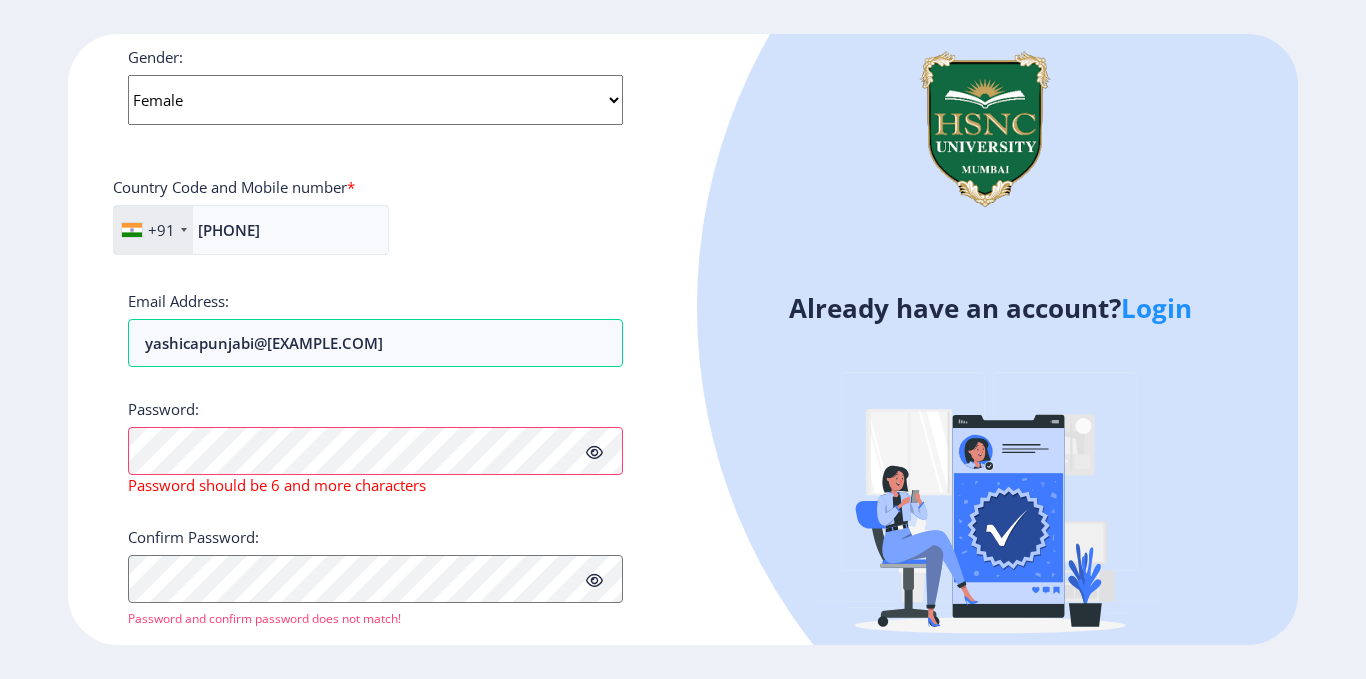 click at bounding box center (594, 452) 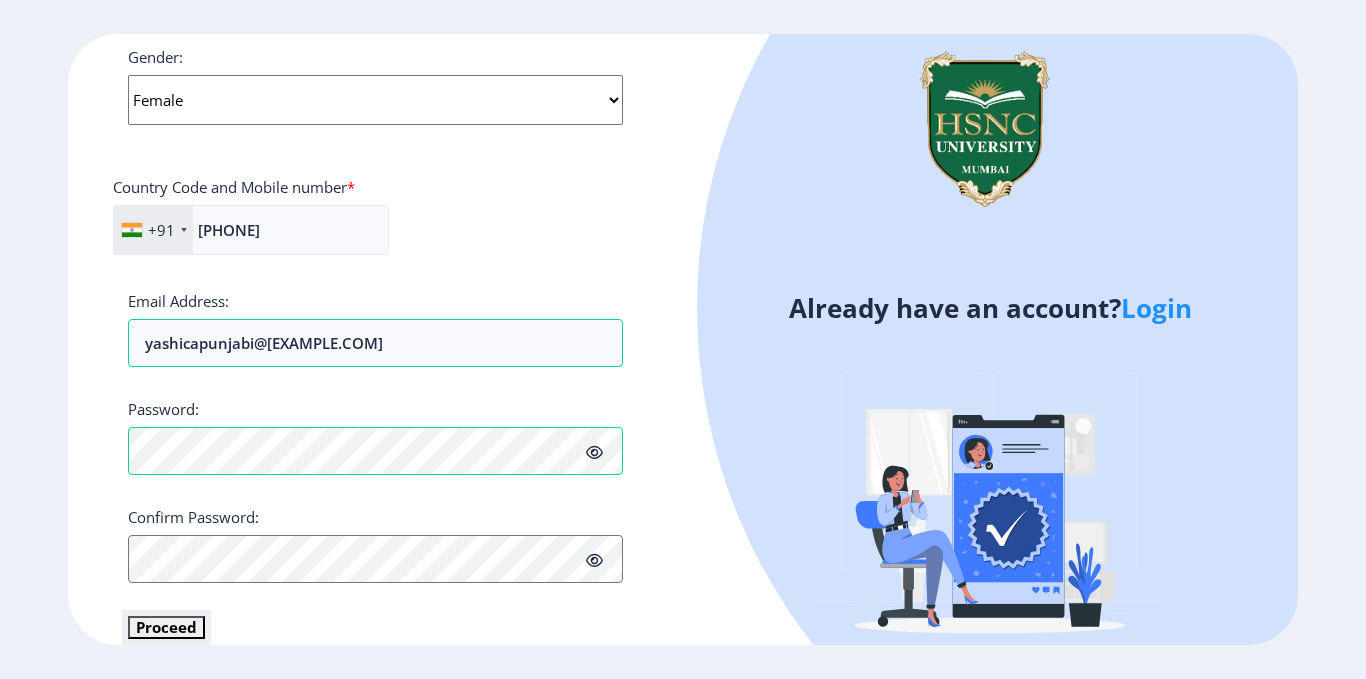 click on "Proceed" at bounding box center [166, 627] 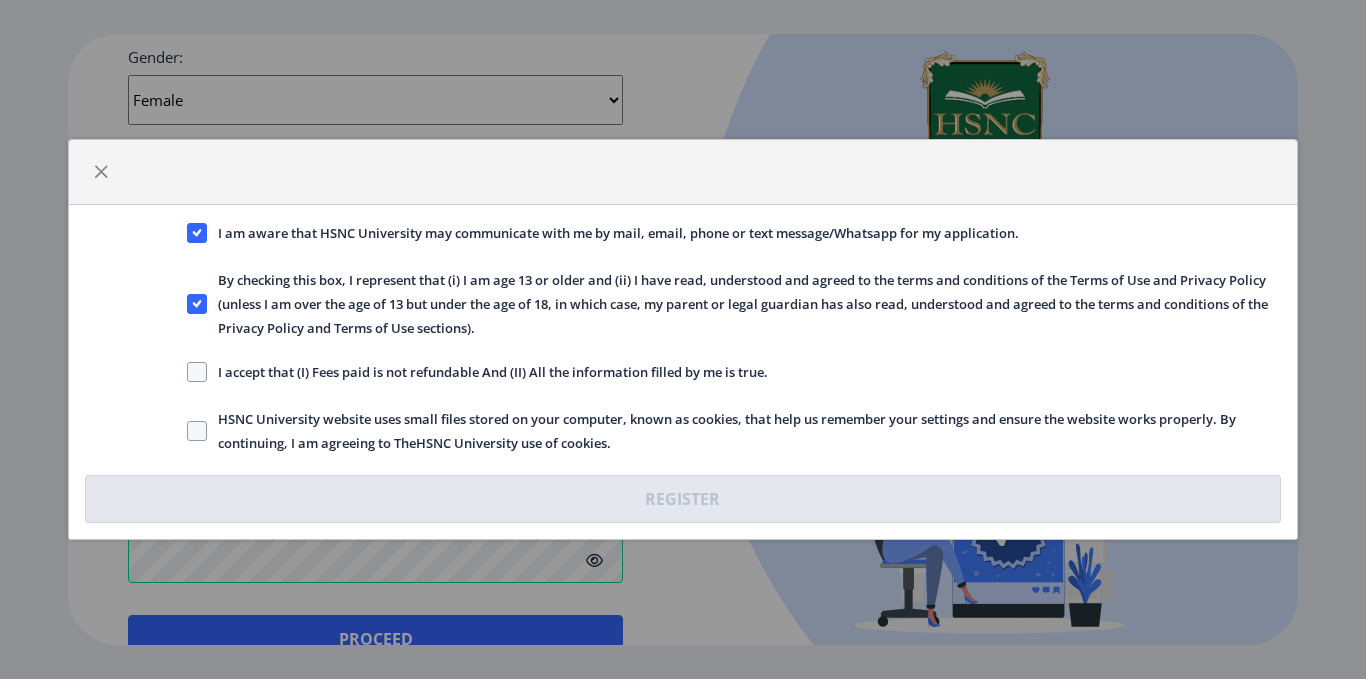 click on "I accept that (I) Fees paid is not refundable And (II) All the information filled by me is true." at bounding box center (613, 233) 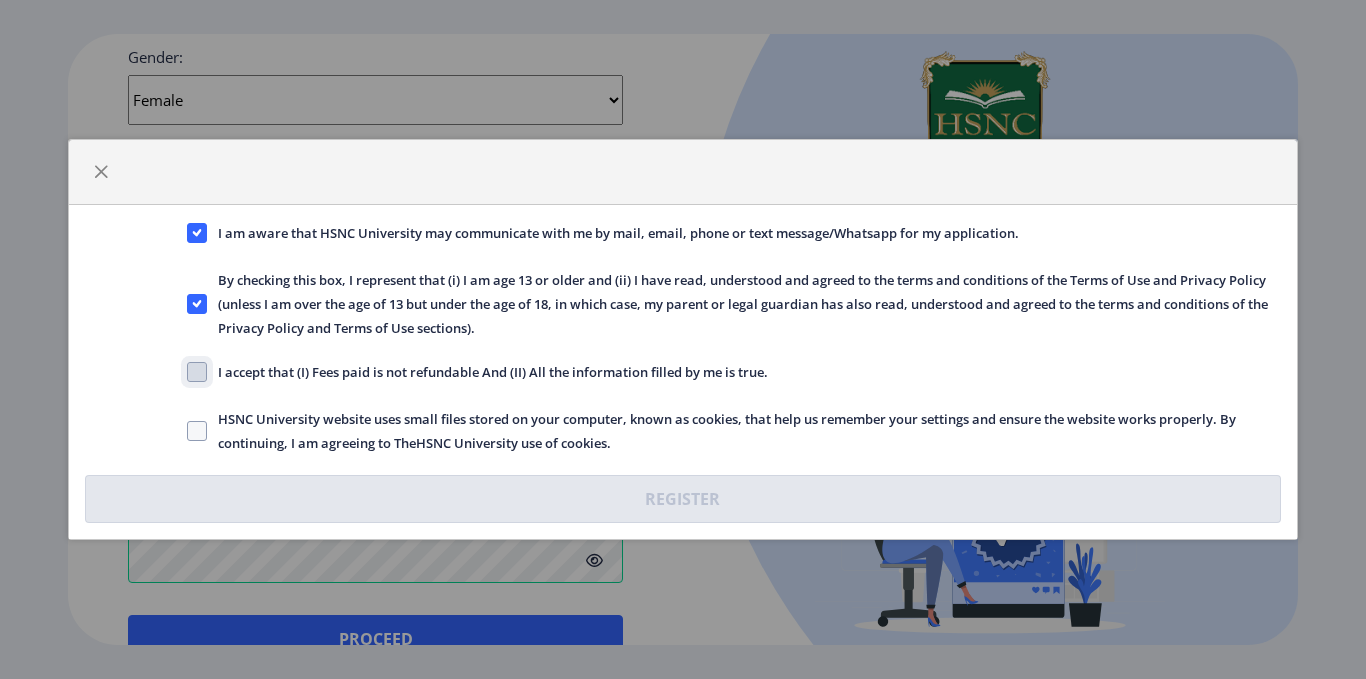 click on "I accept that (I) Fees paid is not refundable And (II) All the information filled by me is true." at bounding box center [187, 233] 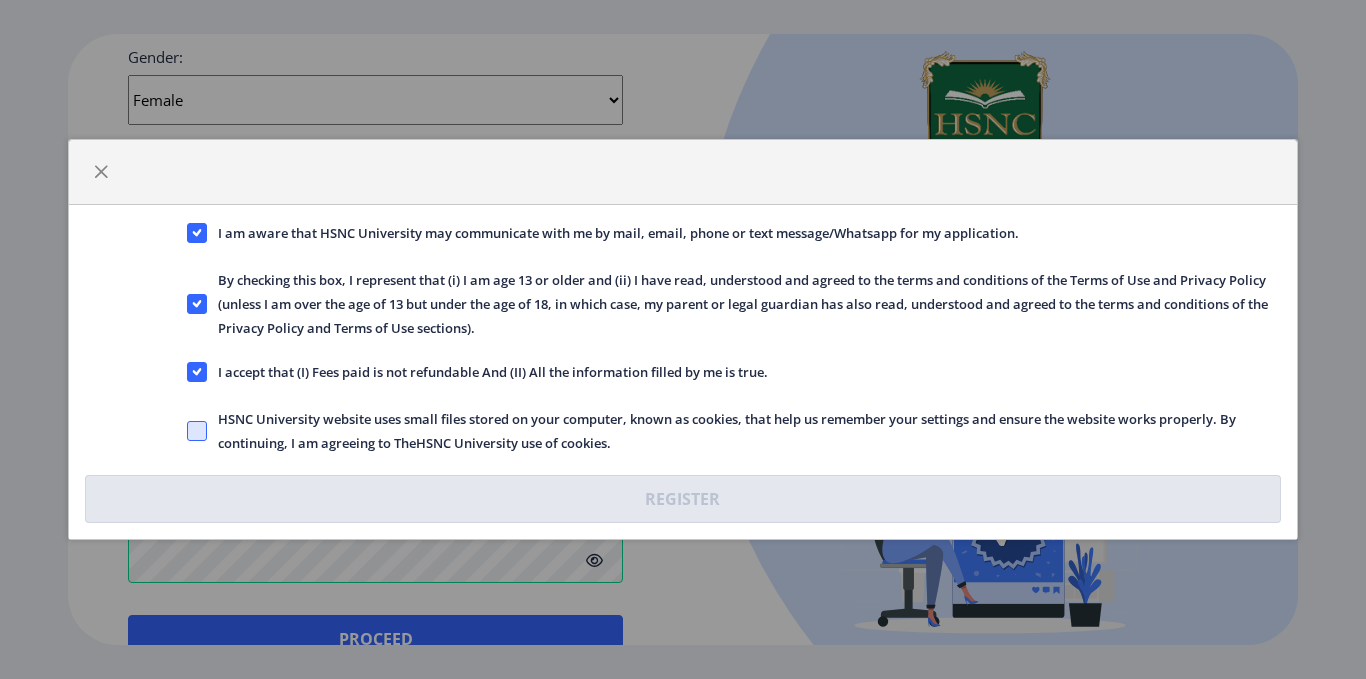 click at bounding box center (197, 233) 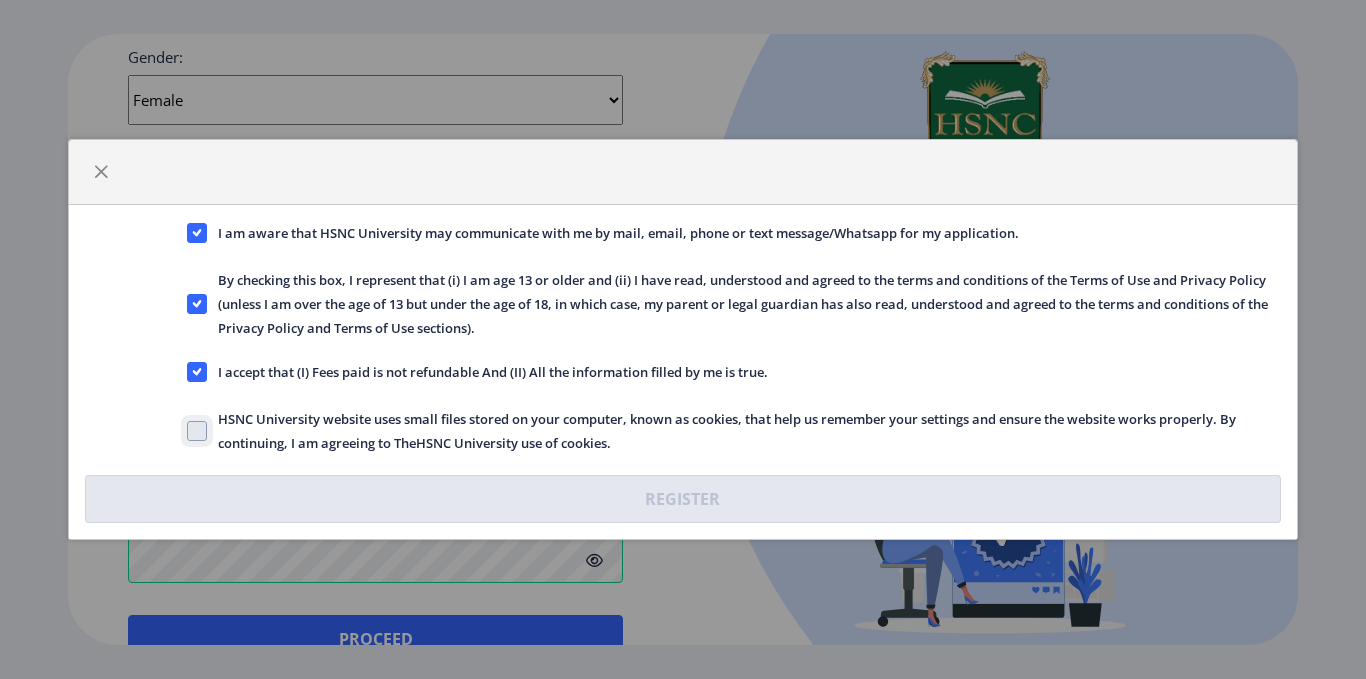 click on "HSNC University website uses small files stored on your computer, known as cookies, that help us remember your settings and ensure the website works properly. By continuing, I am agreeing to TheHSNC University use of cookies." at bounding box center [187, 233] 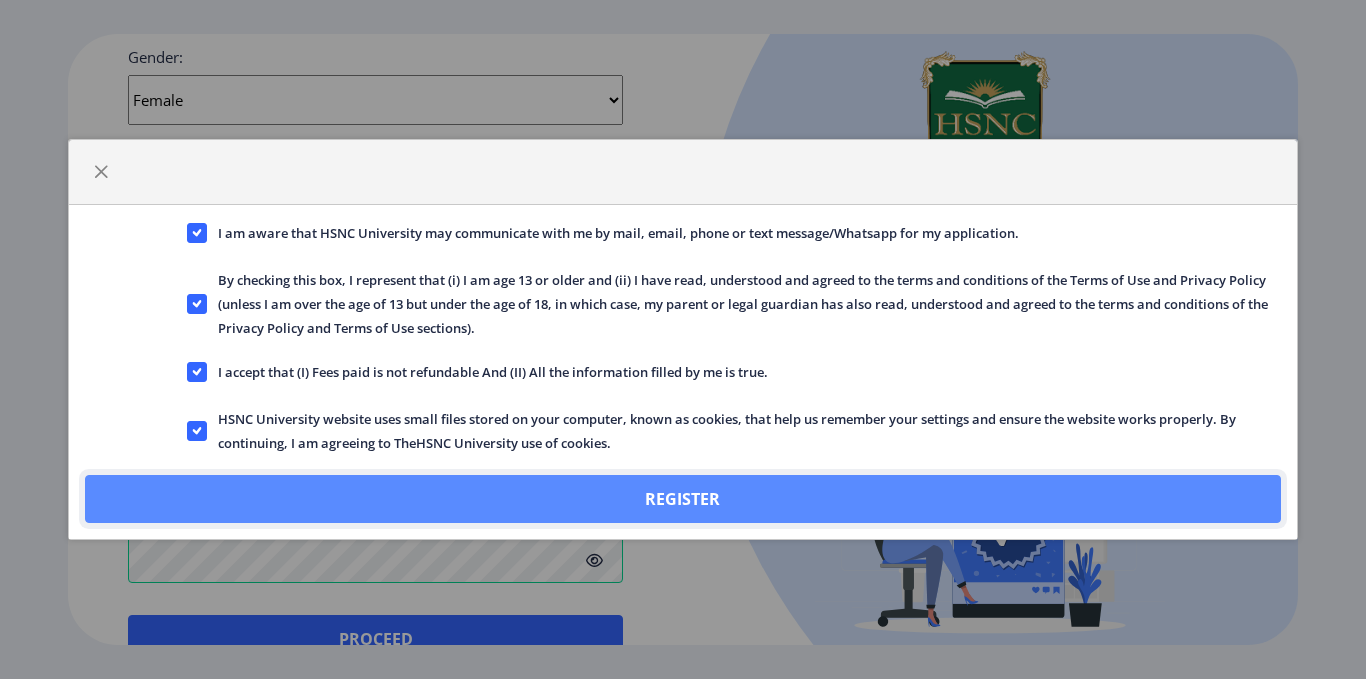click on "Register" at bounding box center [682, 499] 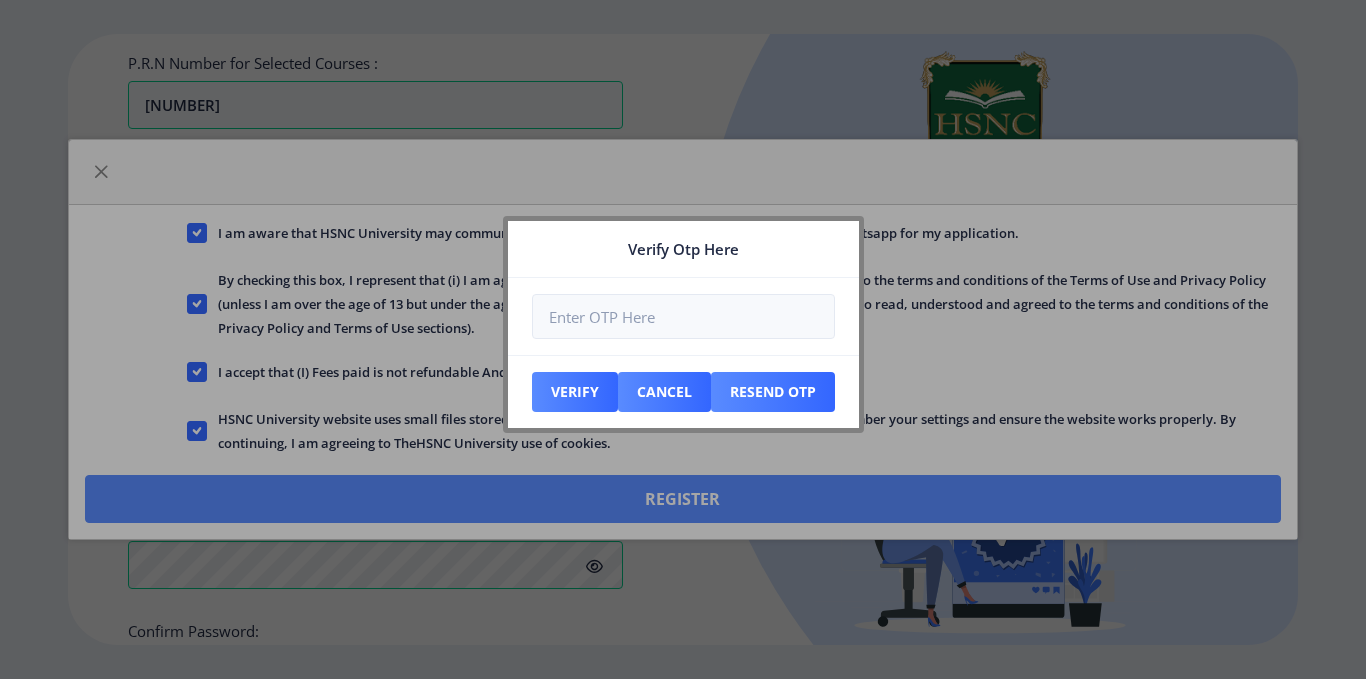 scroll, scrollTop: 869, scrollLeft: 0, axis: vertical 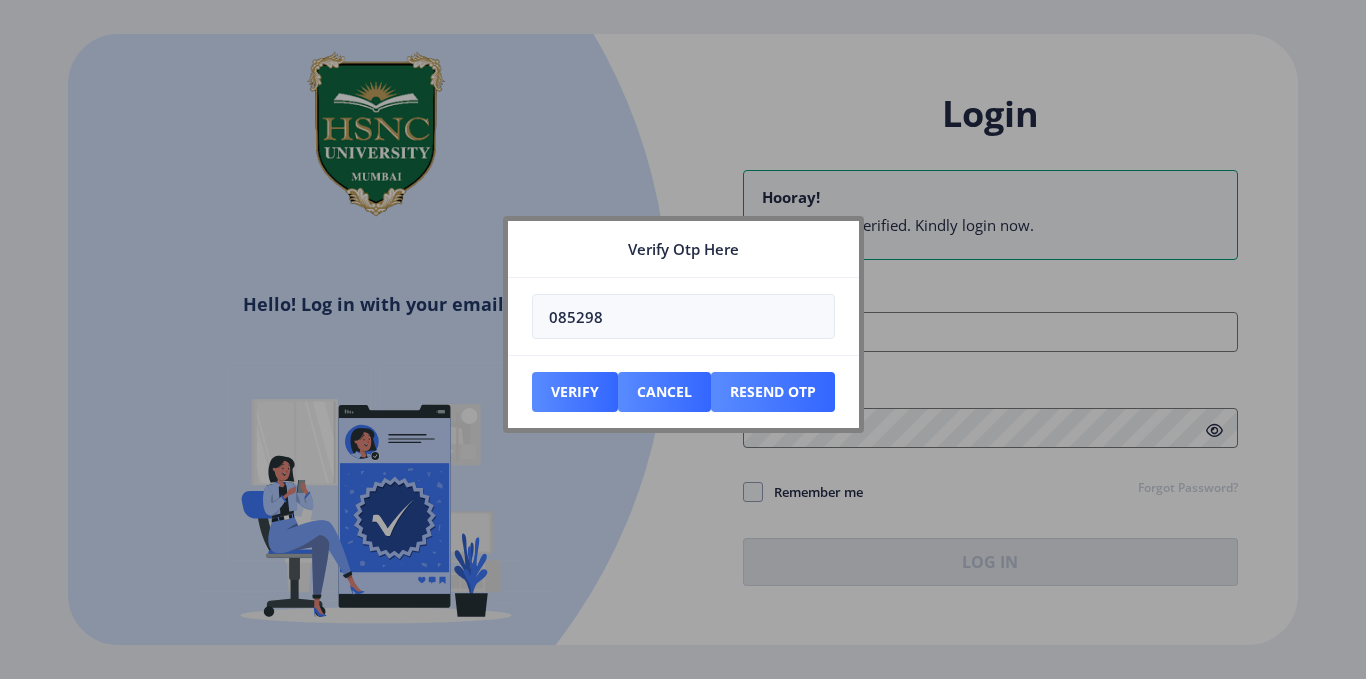 type on "085298" 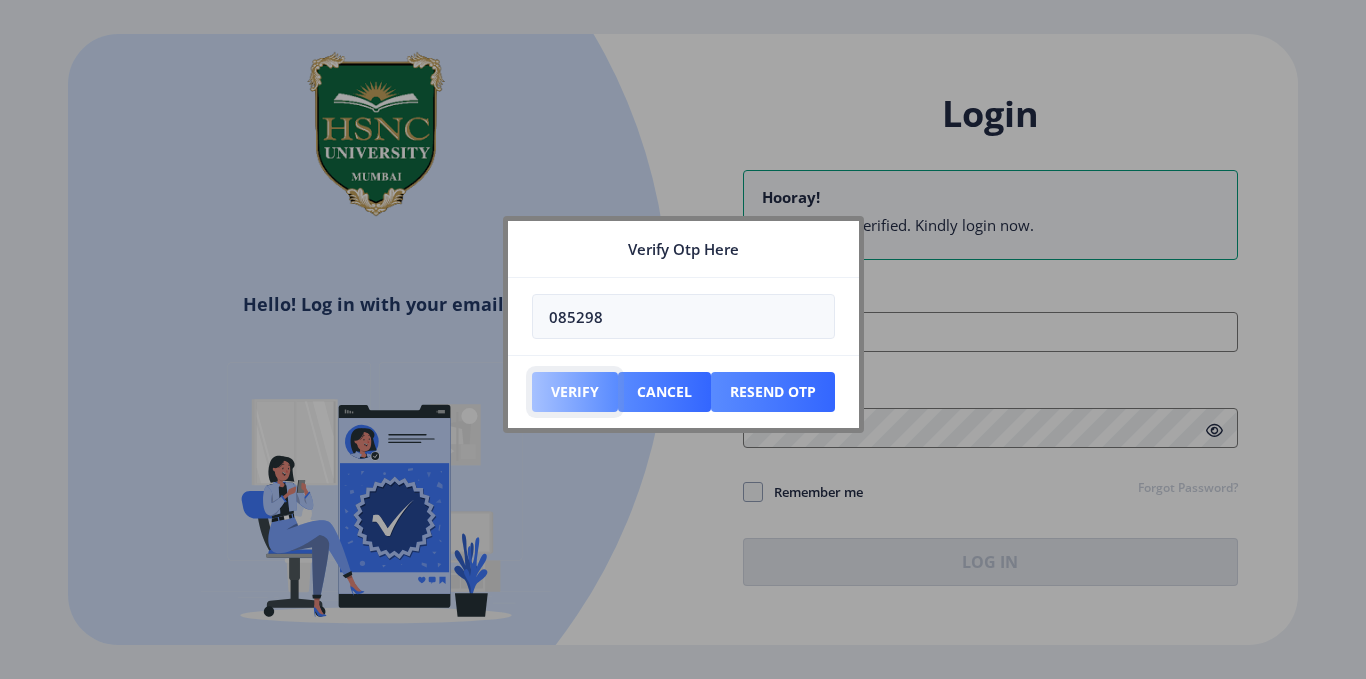 click on "Verify" at bounding box center [575, 392] 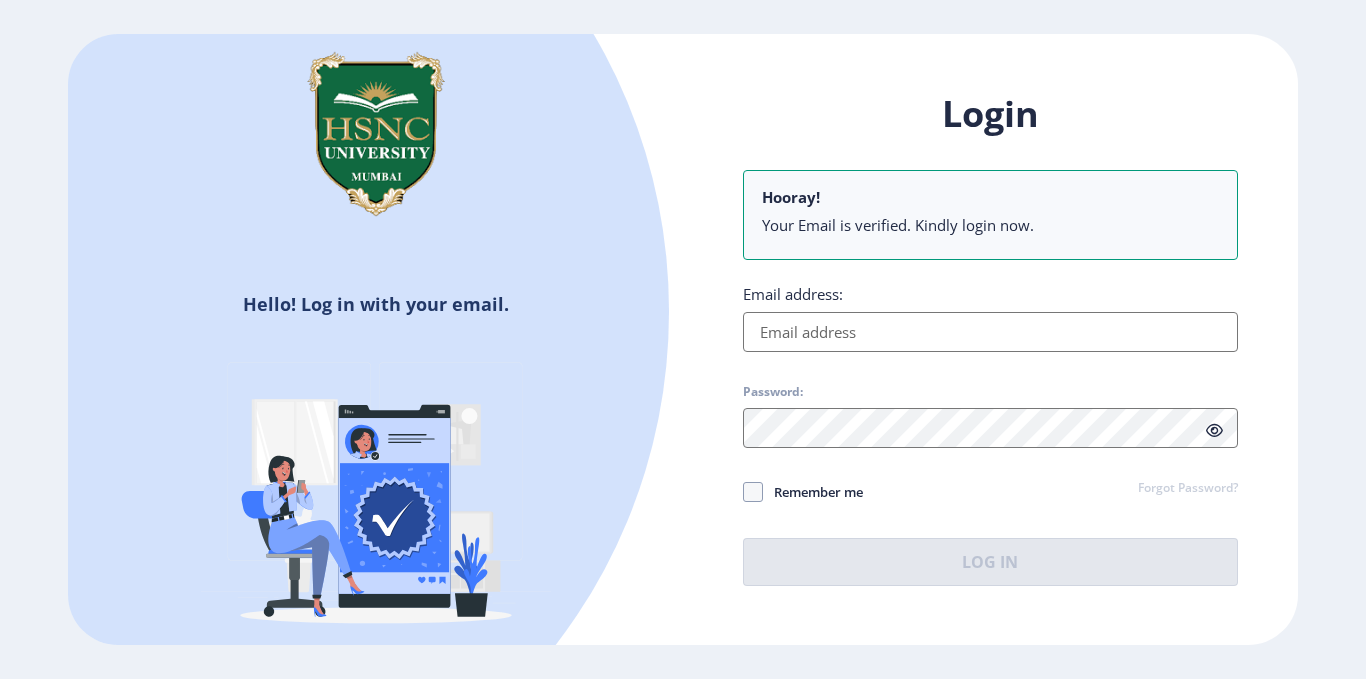 click on "Email address:" at bounding box center (990, 332) 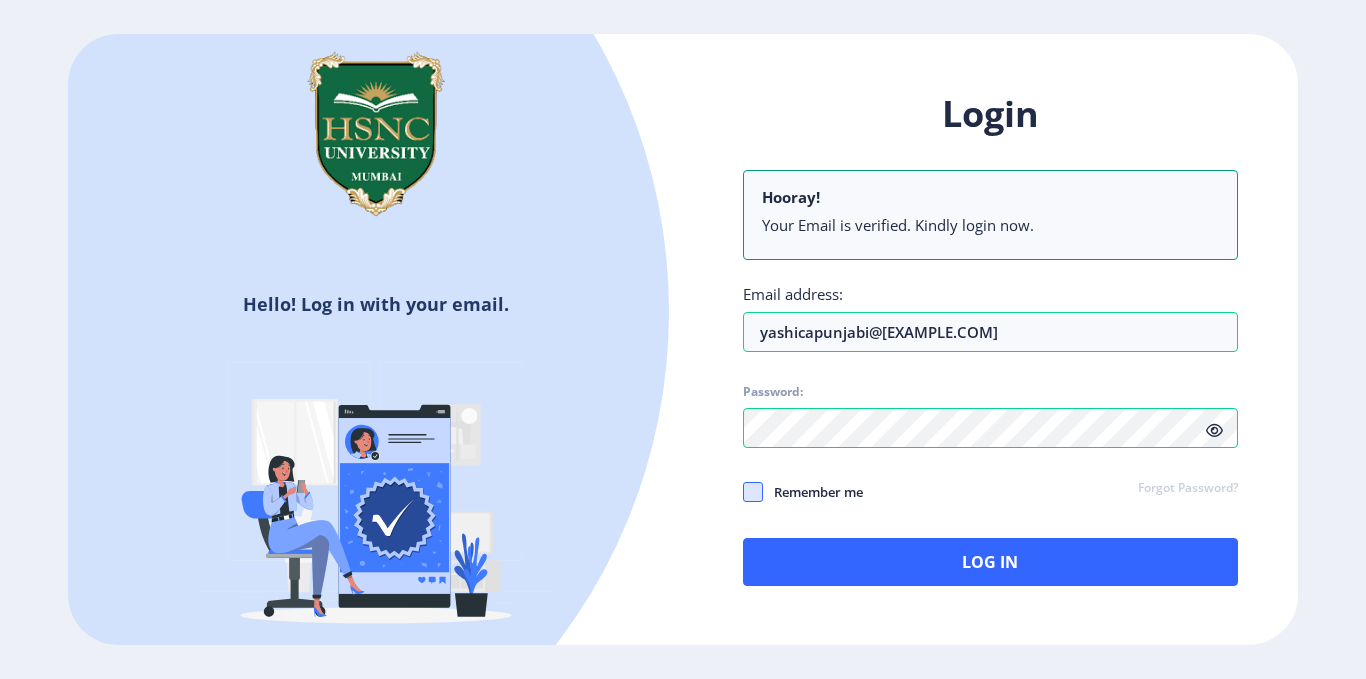 click at bounding box center [753, 492] 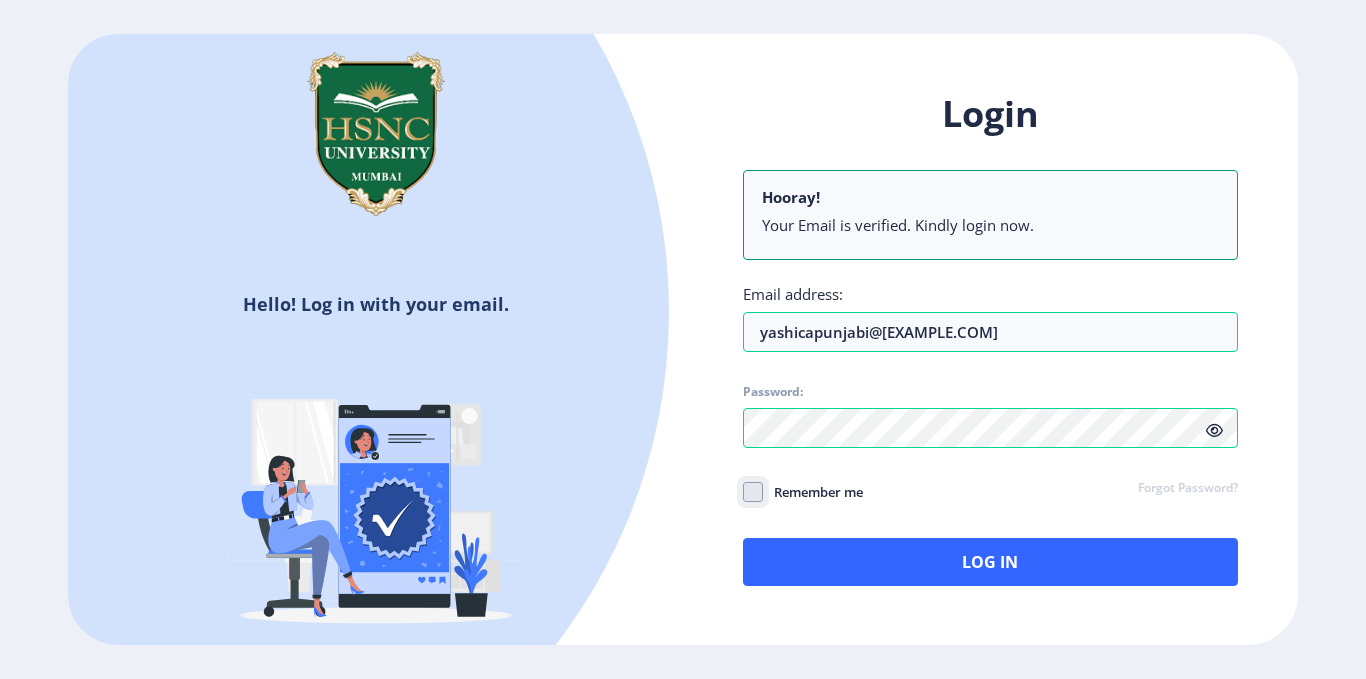 click on "Remember me" at bounding box center (743, 492) 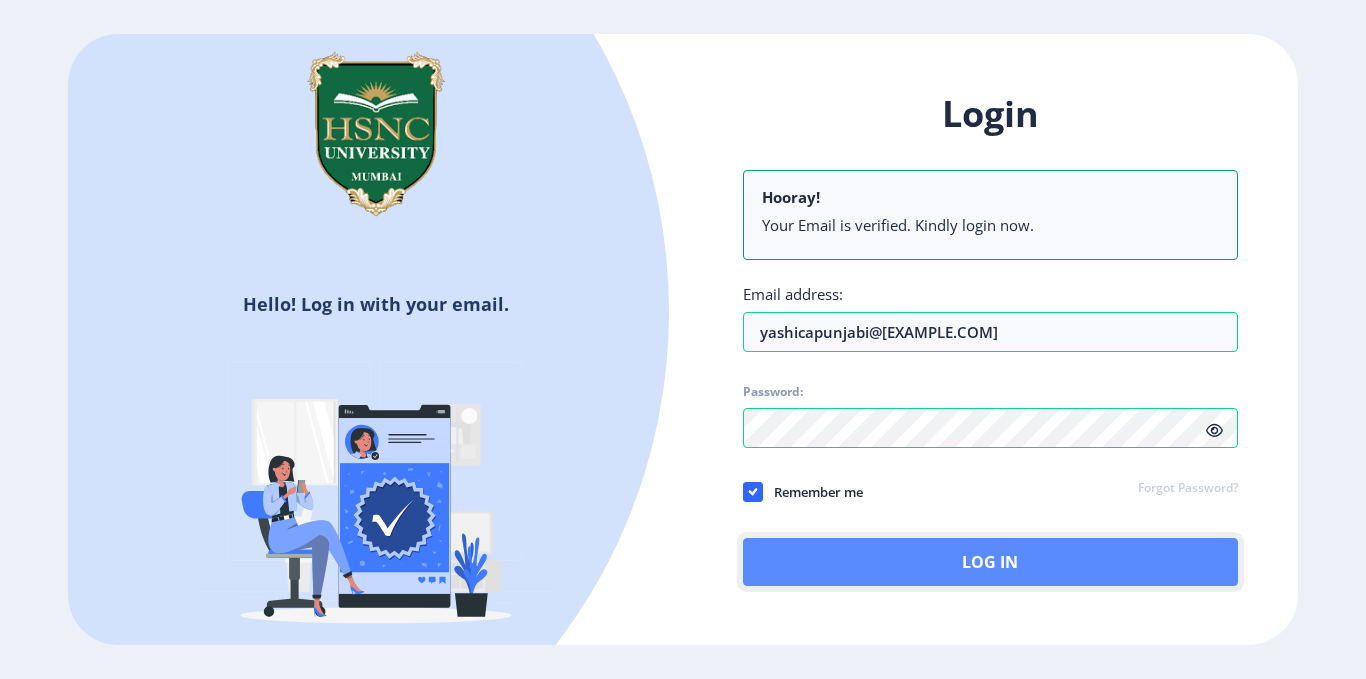 click on "Log In" at bounding box center (990, 562) 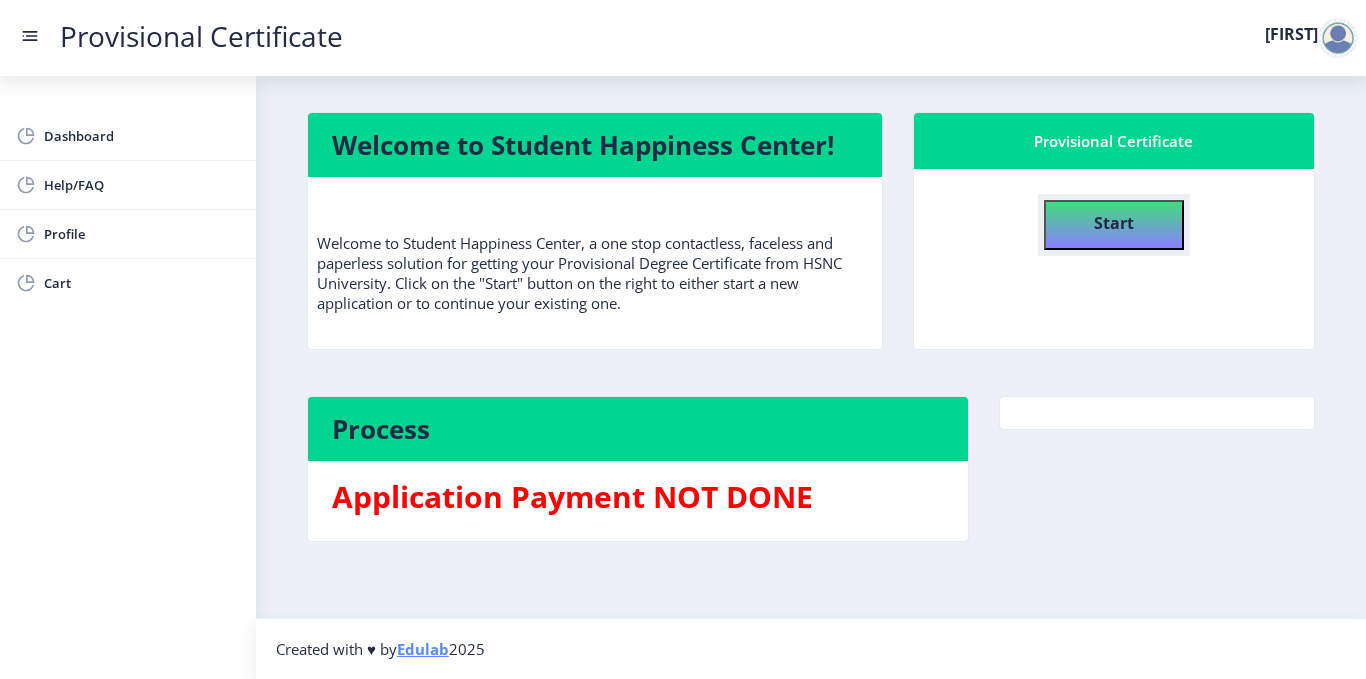 click on "Start" at bounding box center (1114, 225) 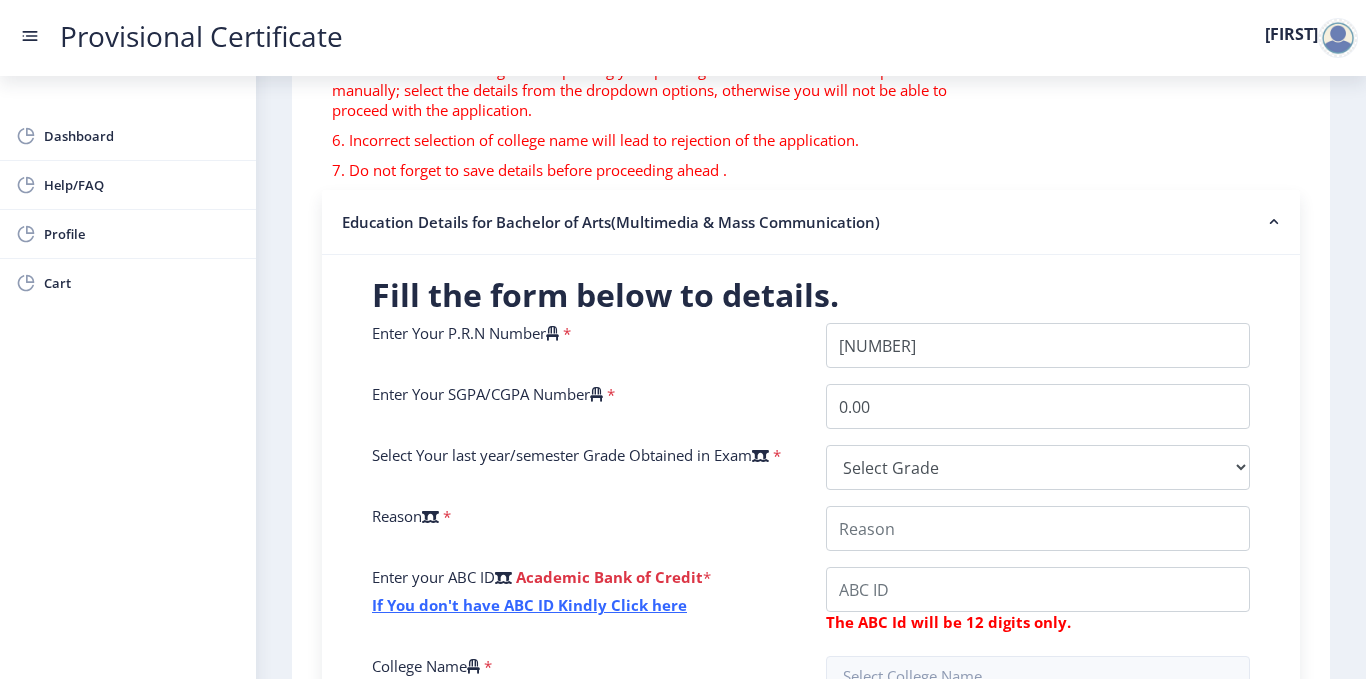 scroll, scrollTop: 400, scrollLeft: 0, axis: vertical 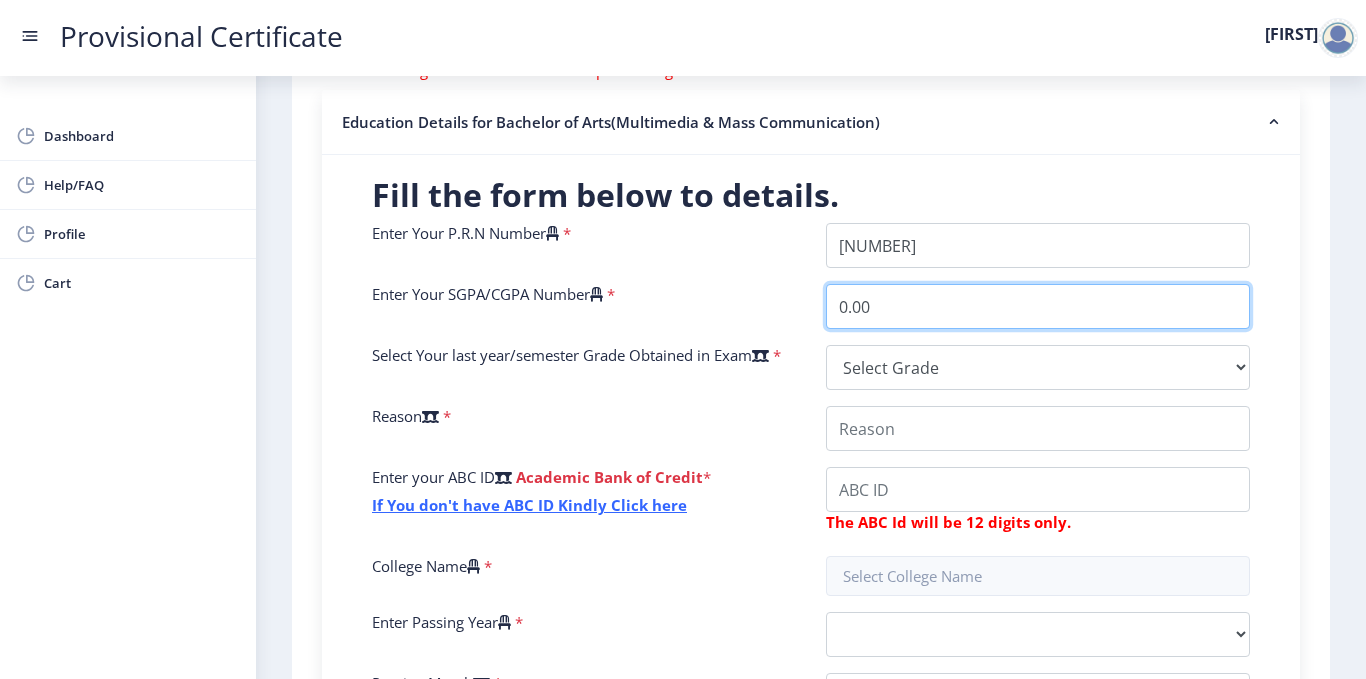 click on "0.00" at bounding box center (1038, 306) 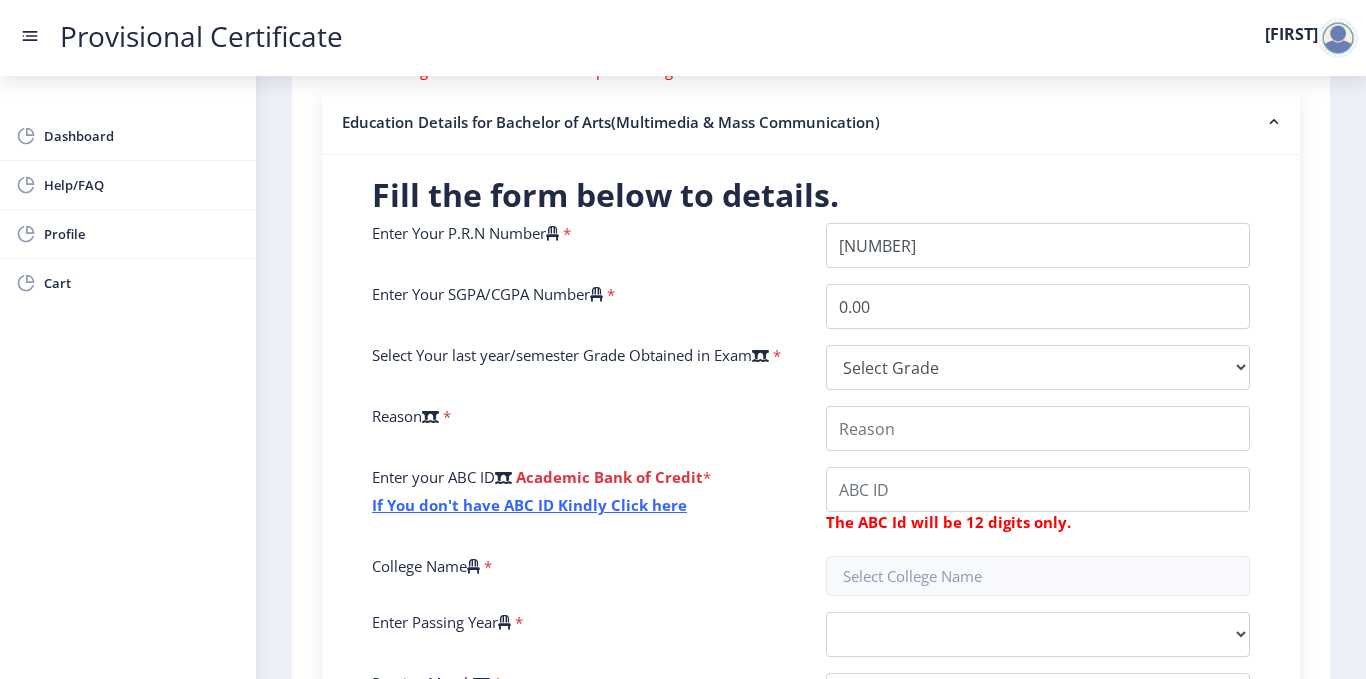 click on "*" at bounding box center [565, 233] 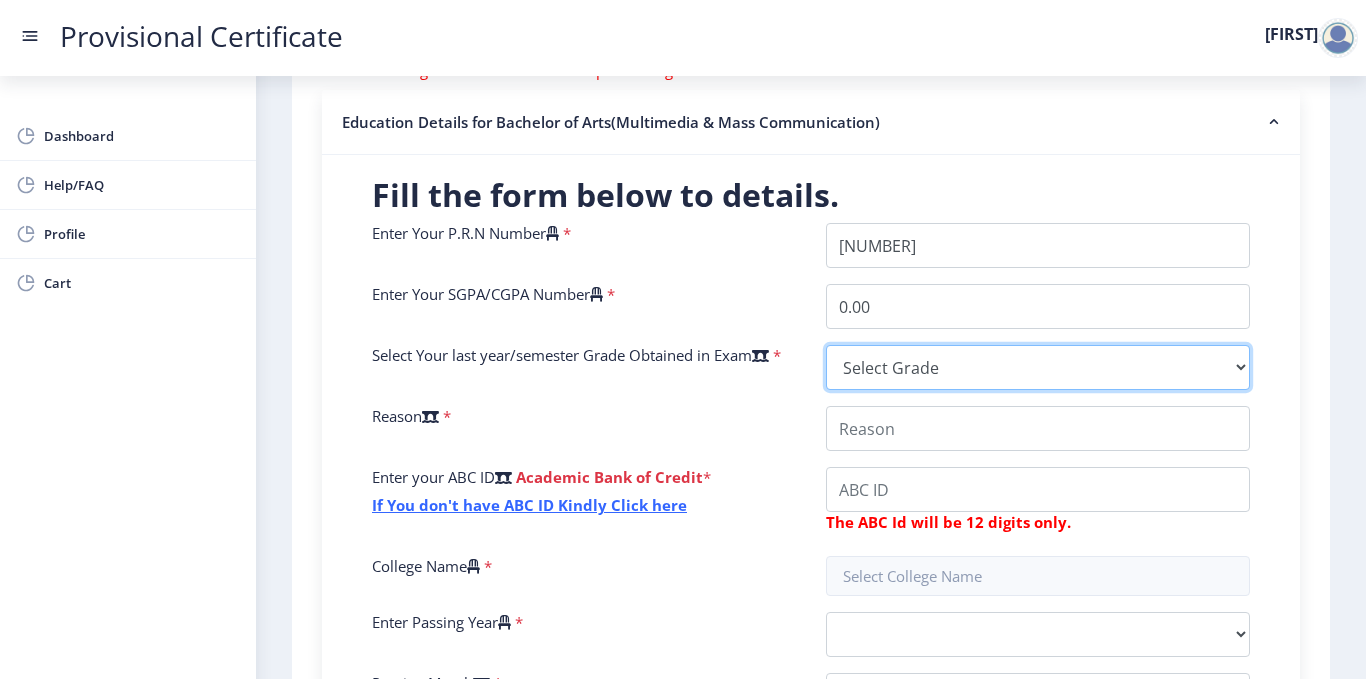 click on "Select Grade  O   A+   A   B+   B   C   D   F(Fail)" at bounding box center (1038, 367) 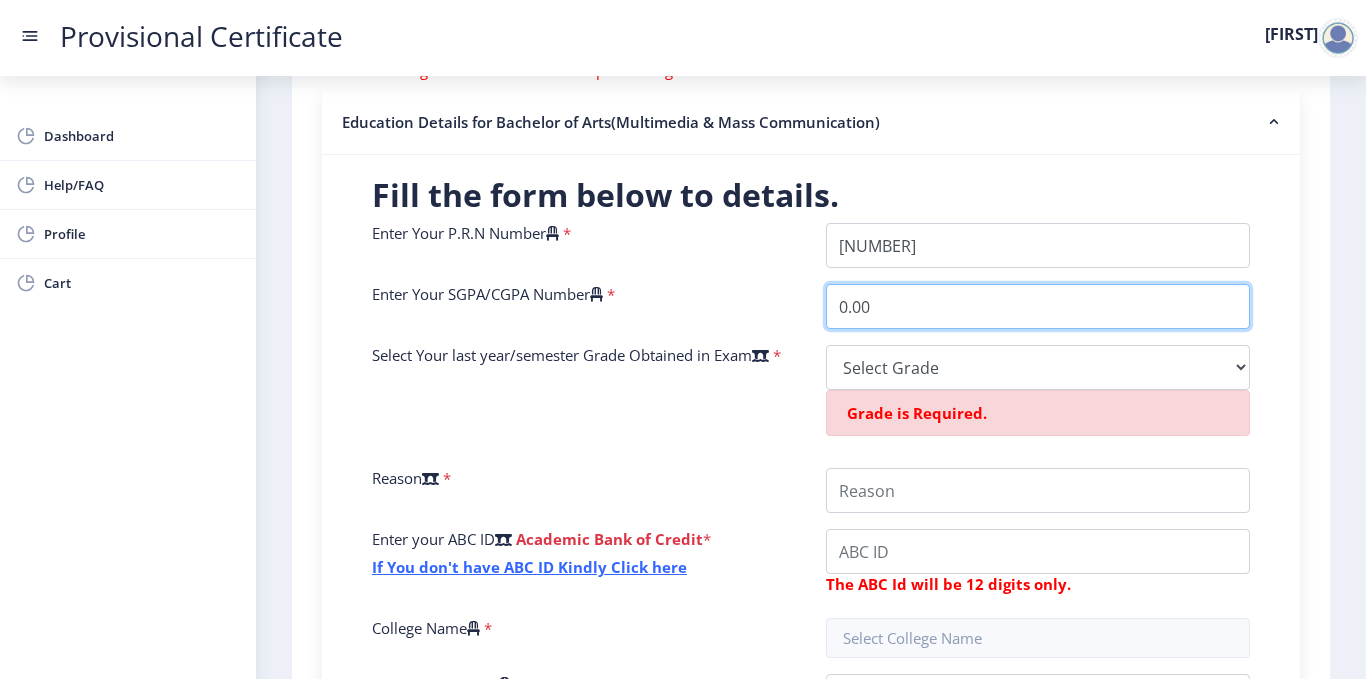 click on "0.00" at bounding box center (1038, 306) 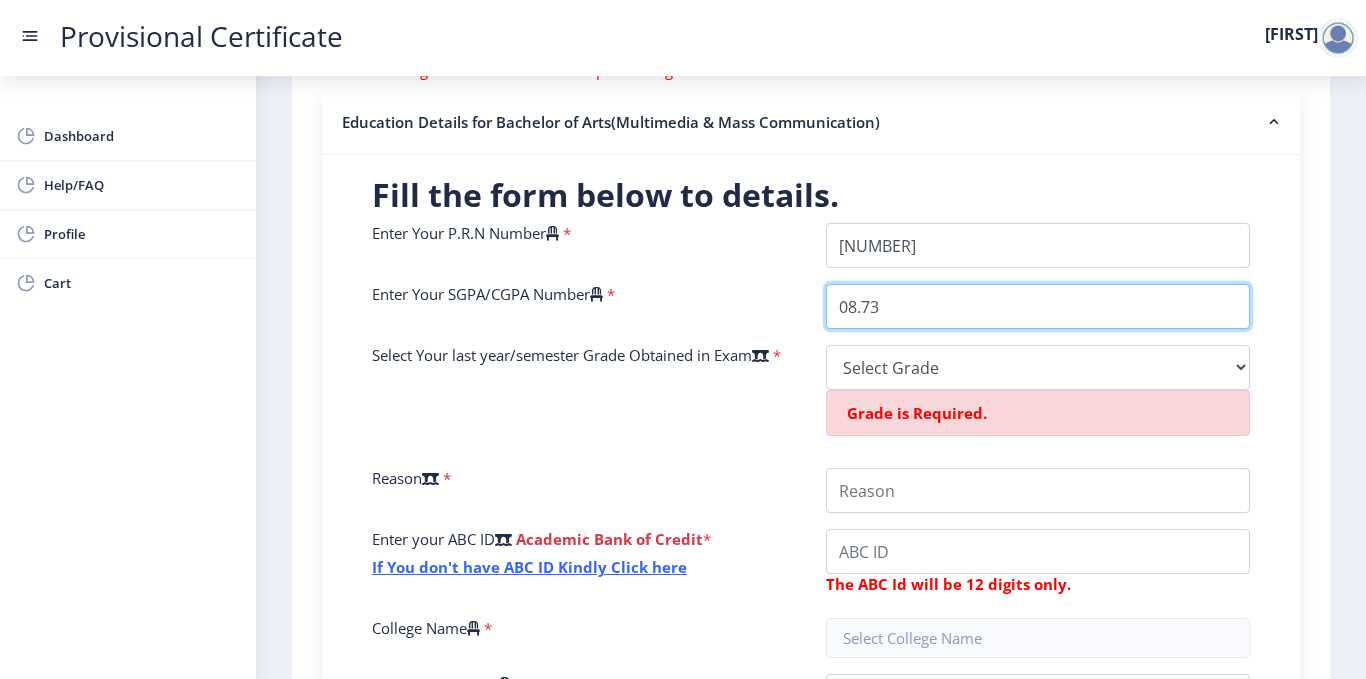 type on "08.73" 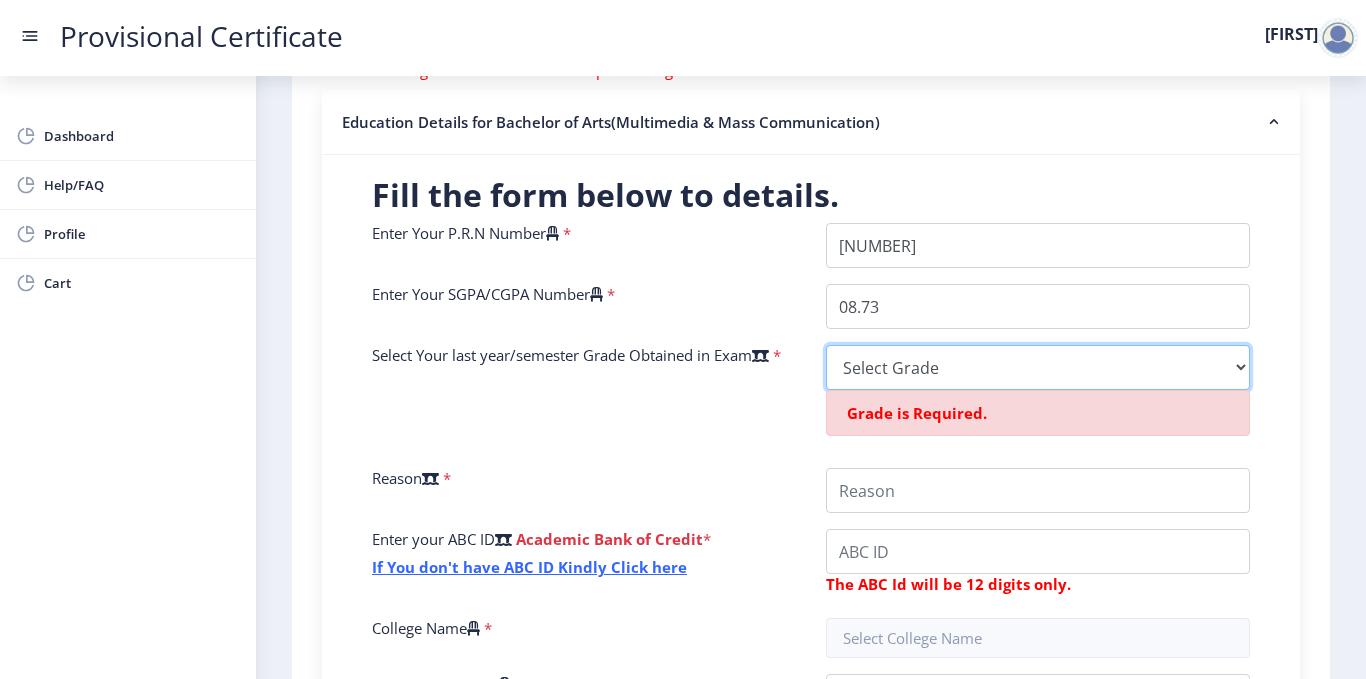click on "Select Grade  O   A+   A   B+   B   C   D   F(Fail)" at bounding box center [1038, 367] 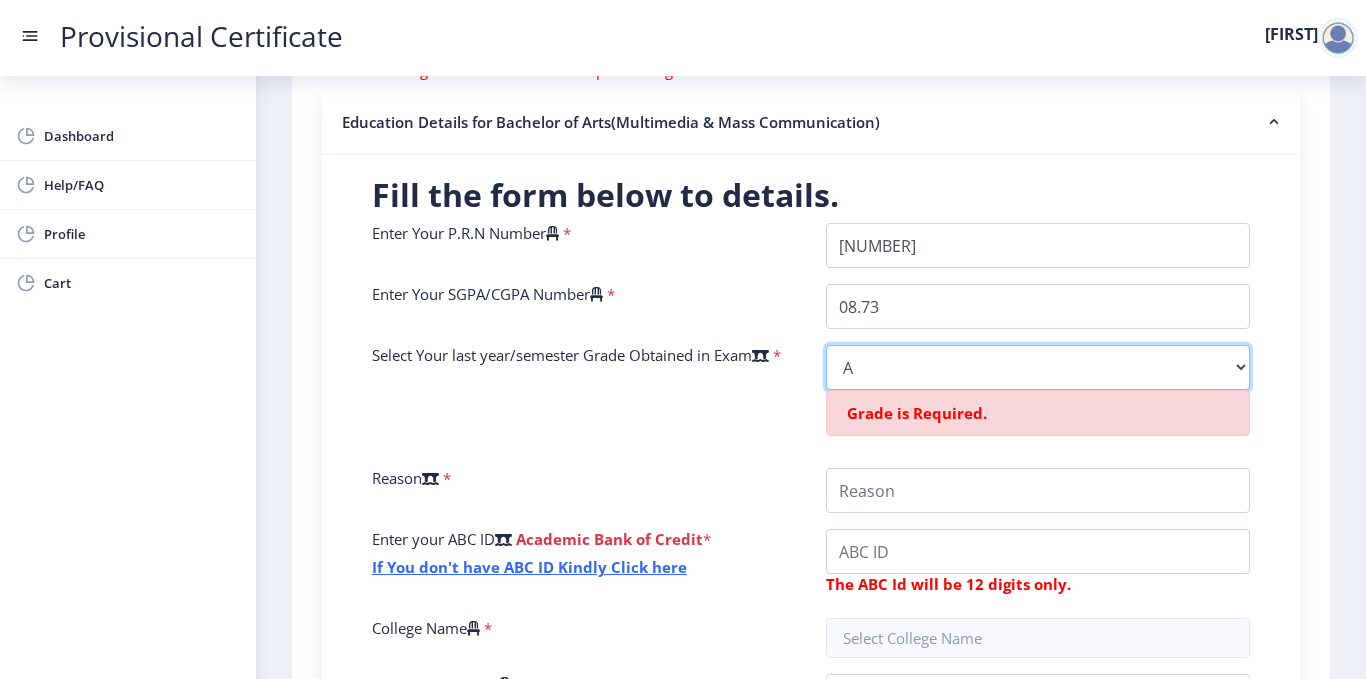 click on "Select Grade  O   A+   A   B+   B   C   D   F(Fail)" at bounding box center (1038, 367) 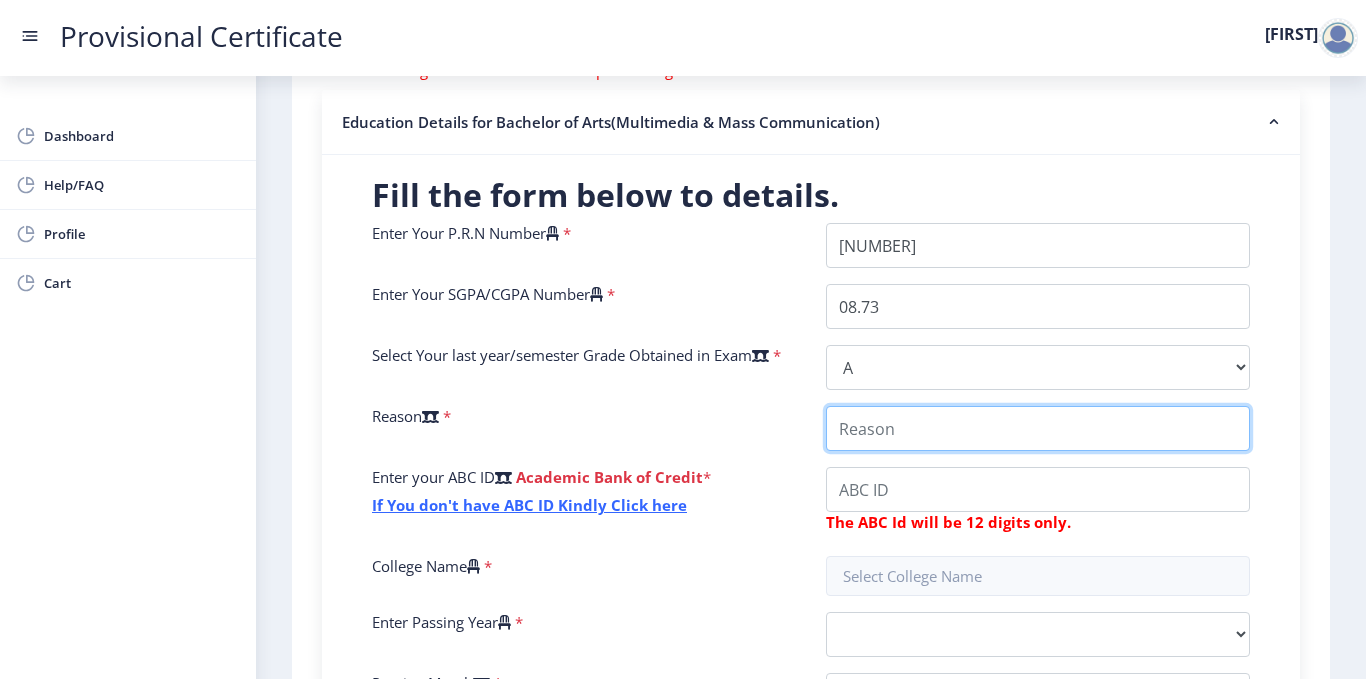 click on "College Name" at bounding box center (1038, 428) 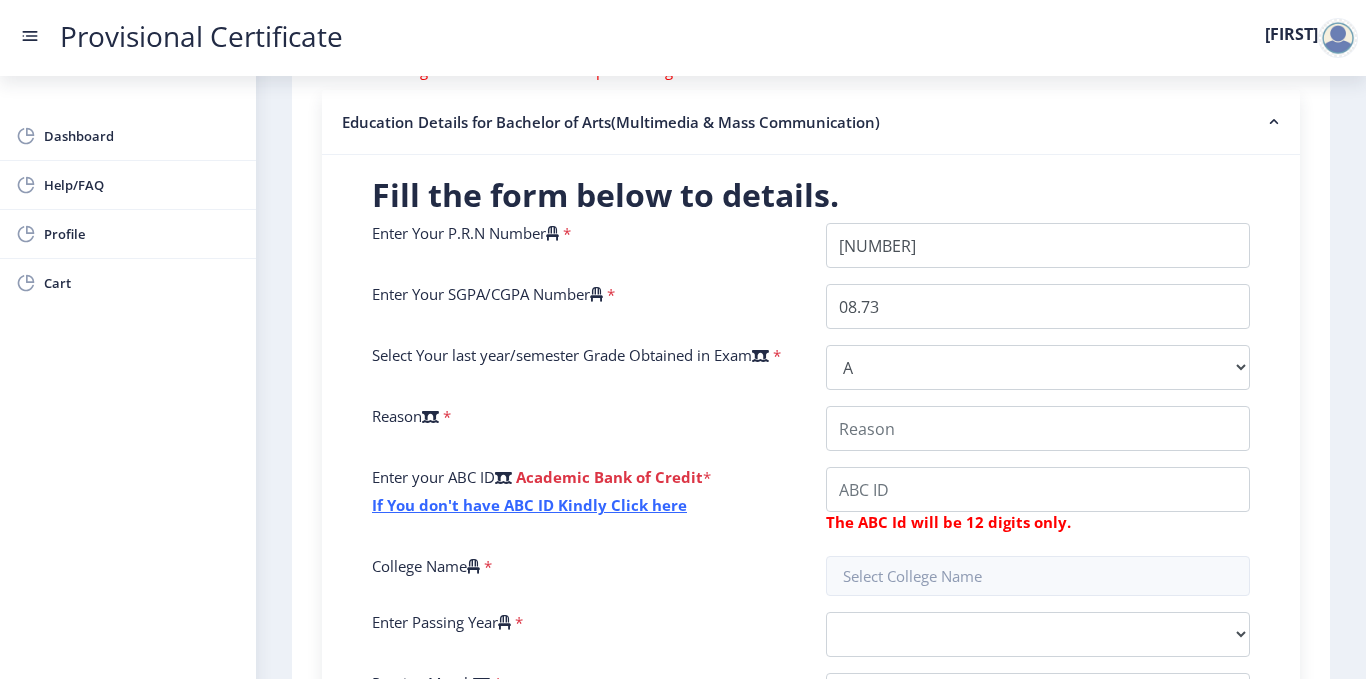 click on "*" at bounding box center (565, 233) 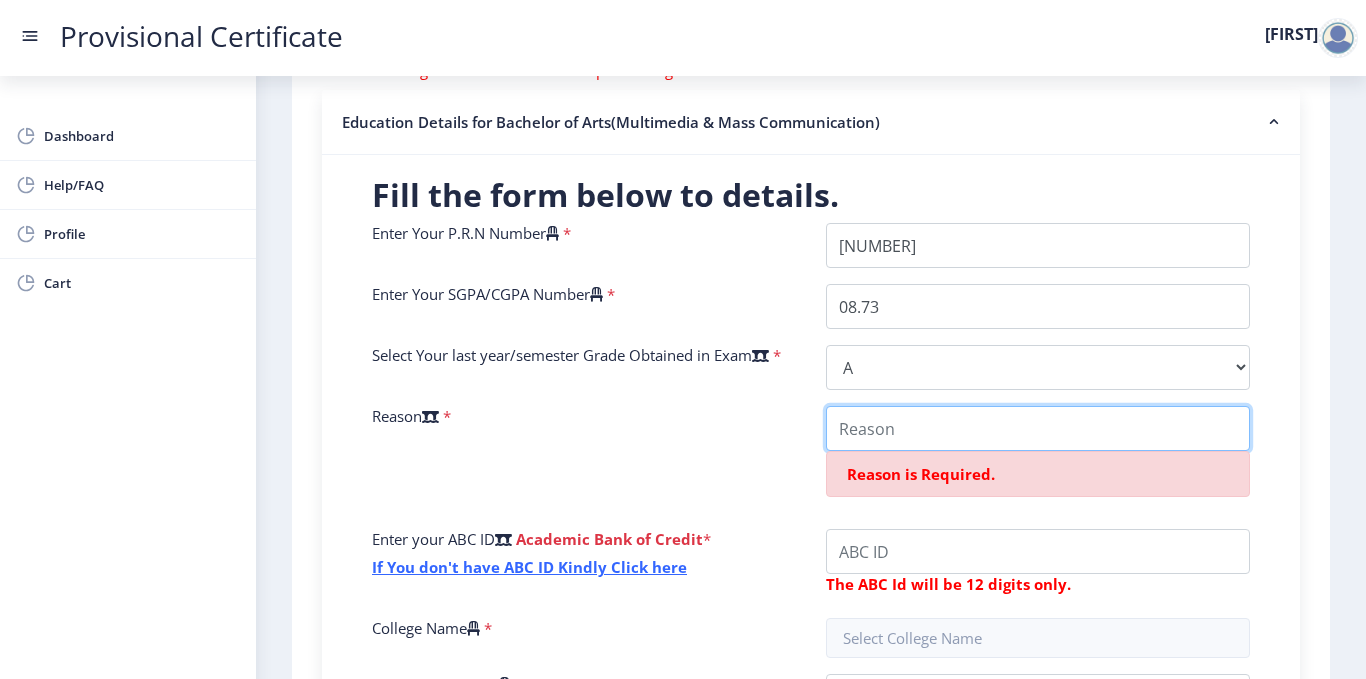 click on "College Name" at bounding box center (1038, 428) 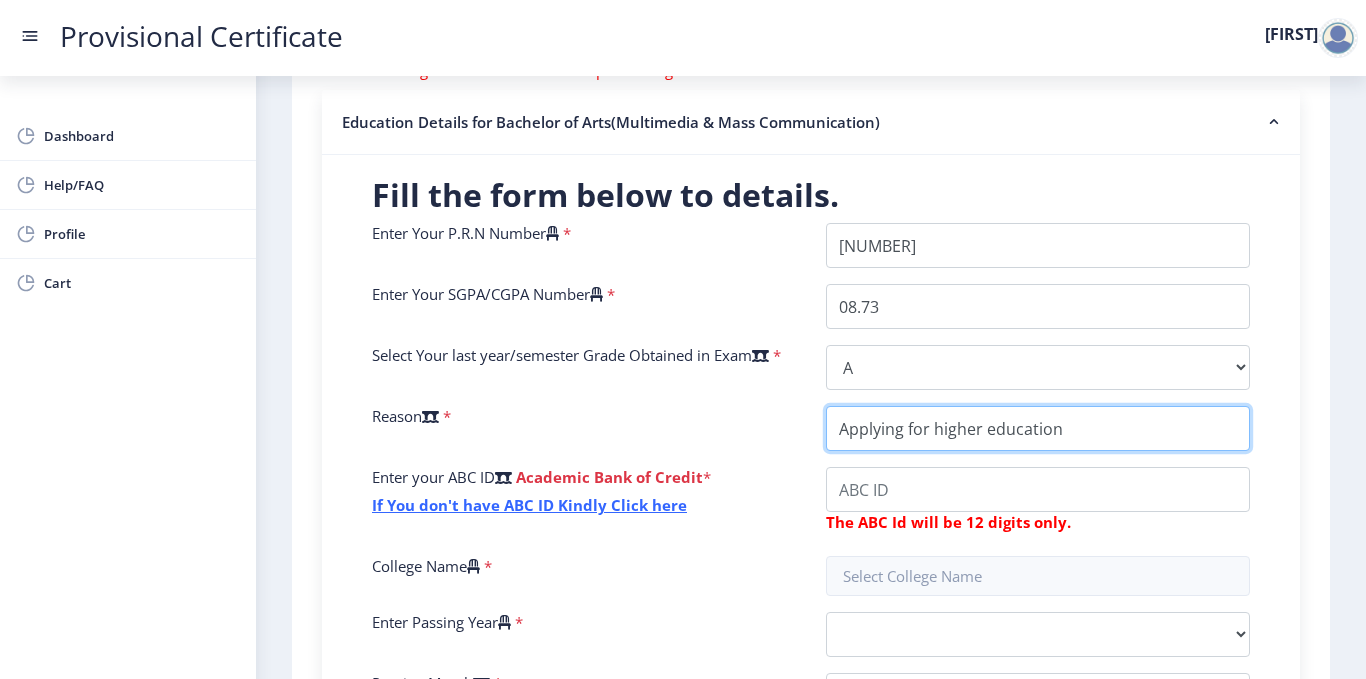 type on "Applying for higher education" 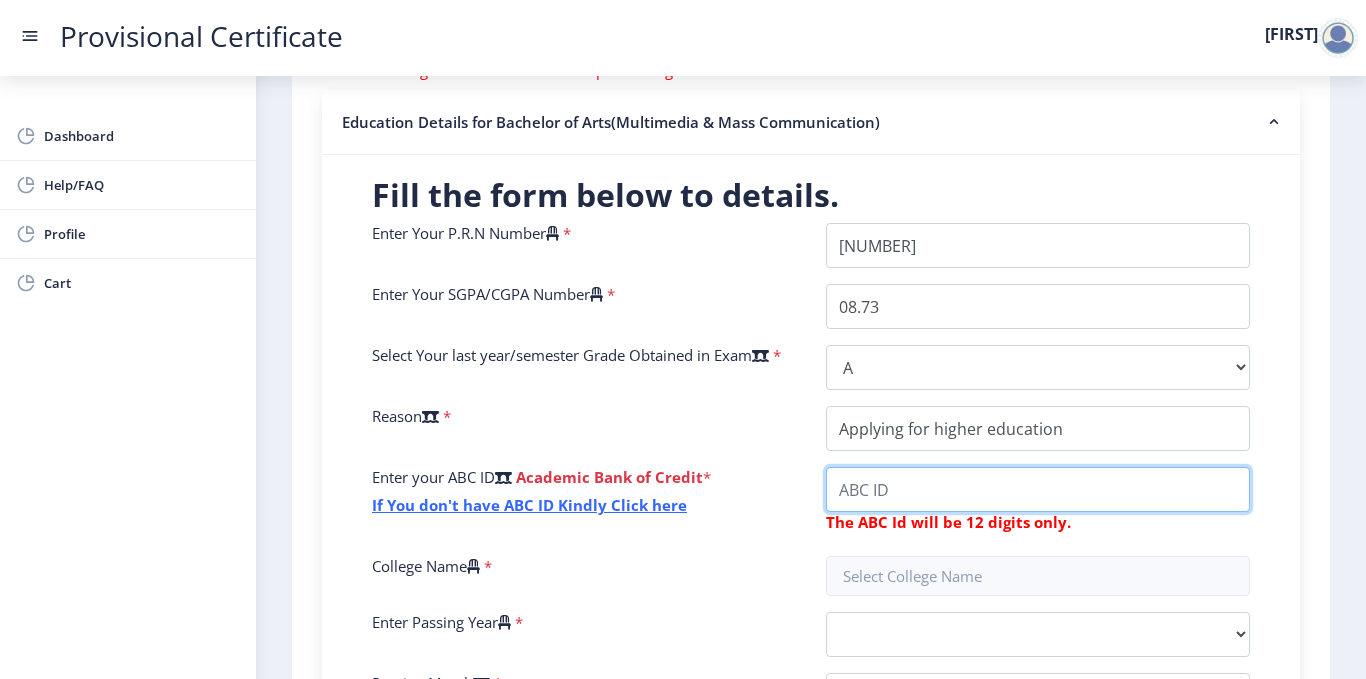 click on "College Name" at bounding box center (1038, 489) 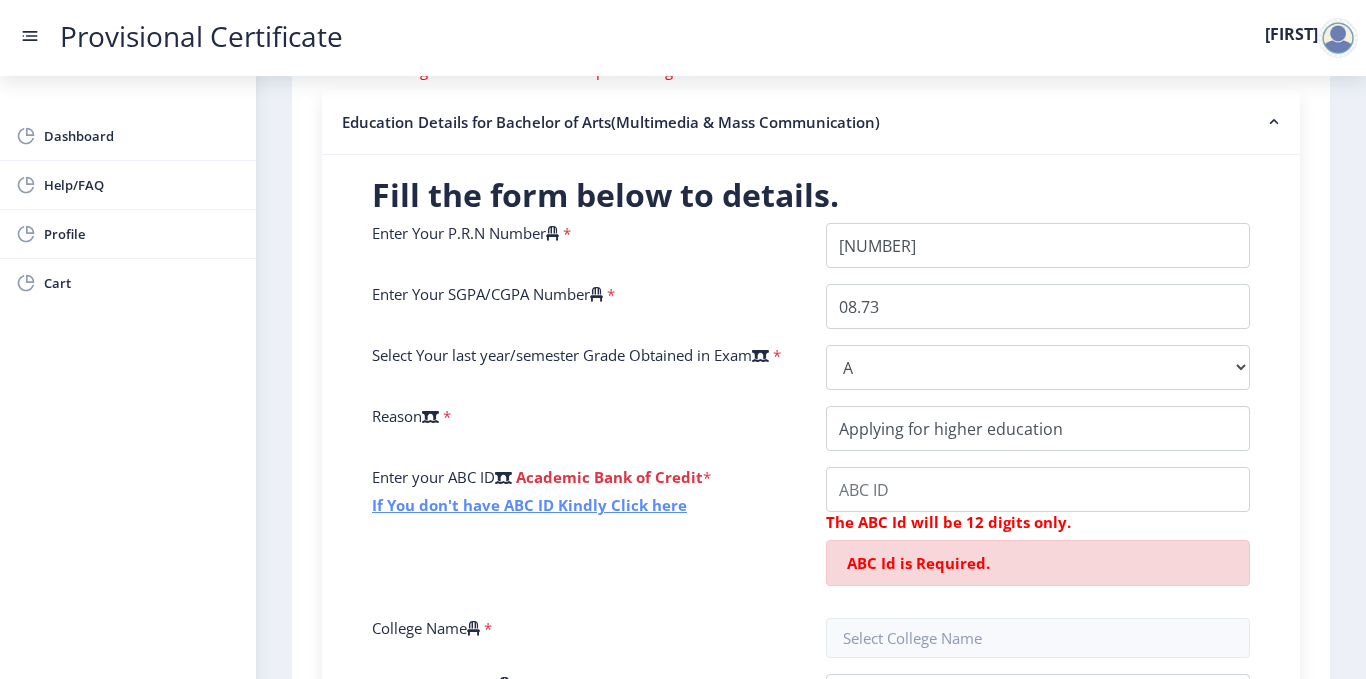 click on "If You don't have ABC ID Kindly Click here" at bounding box center (529, 505) 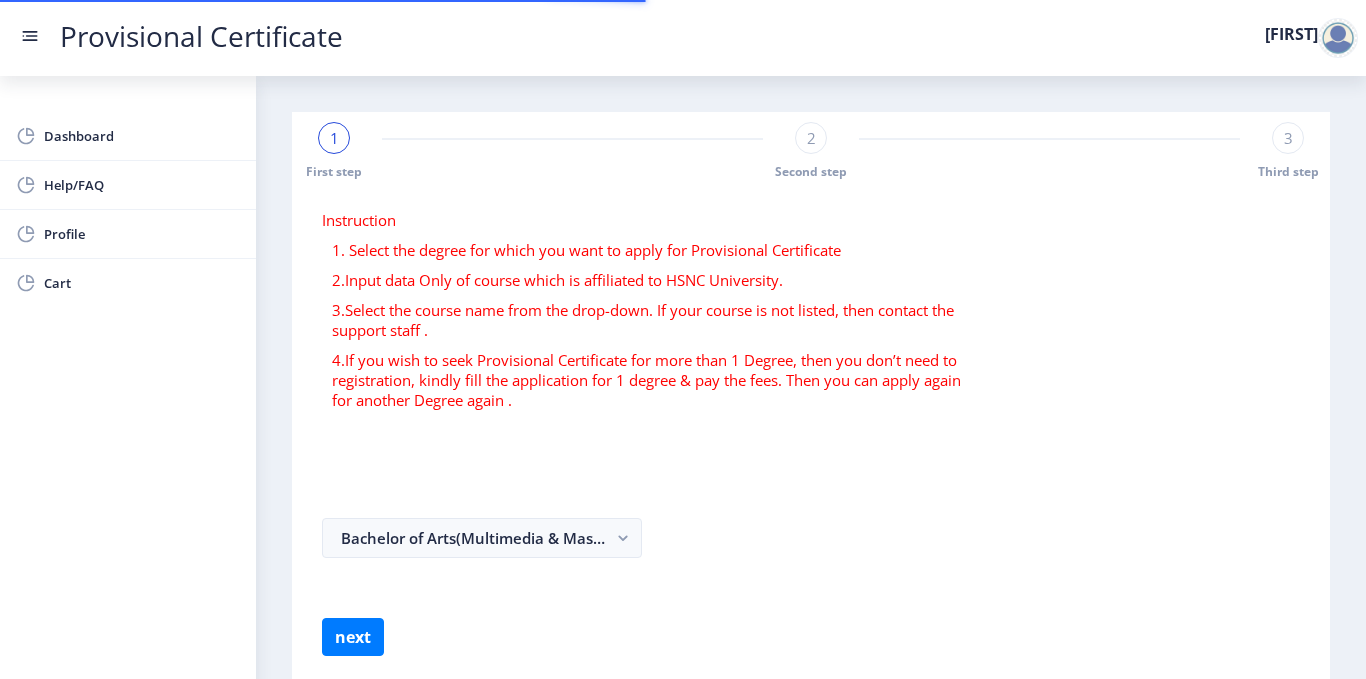 scroll, scrollTop: 0, scrollLeft: 0, axis: both 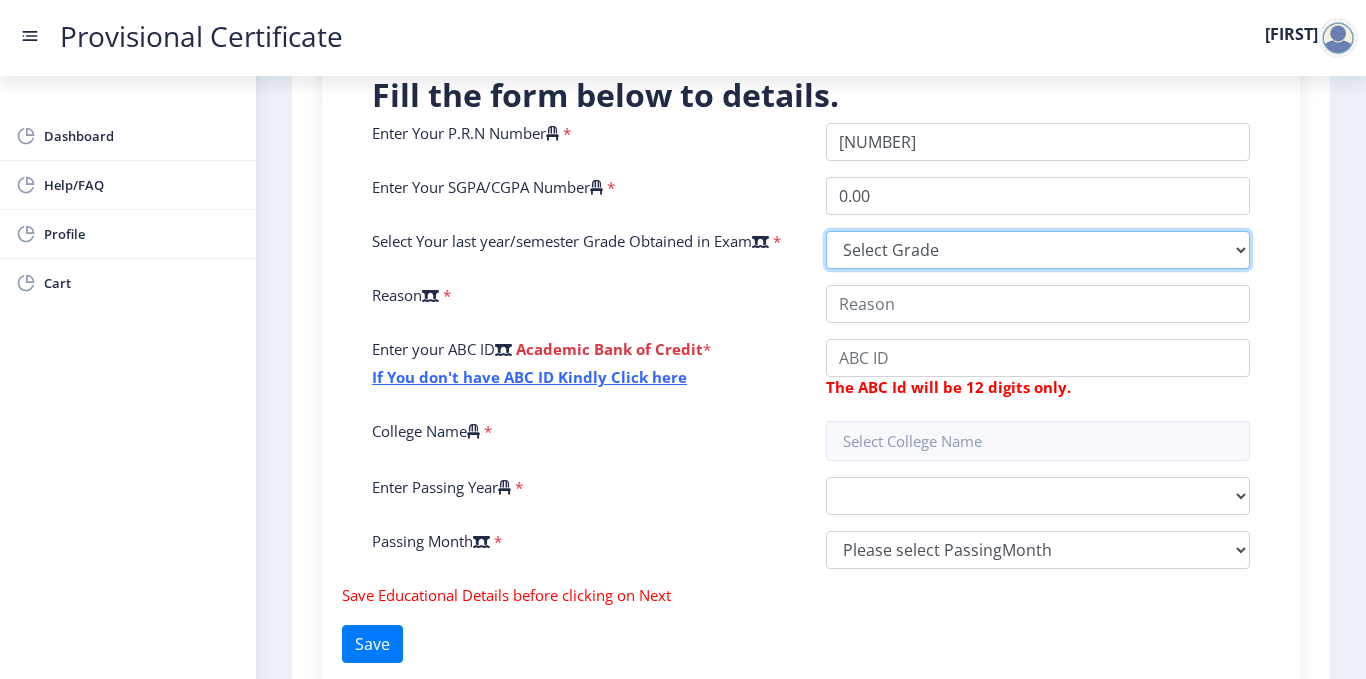 click on "Select Grade  O   A+   A   B+   B   C   D   F(Fail)" at bounding box center [1038, 250] 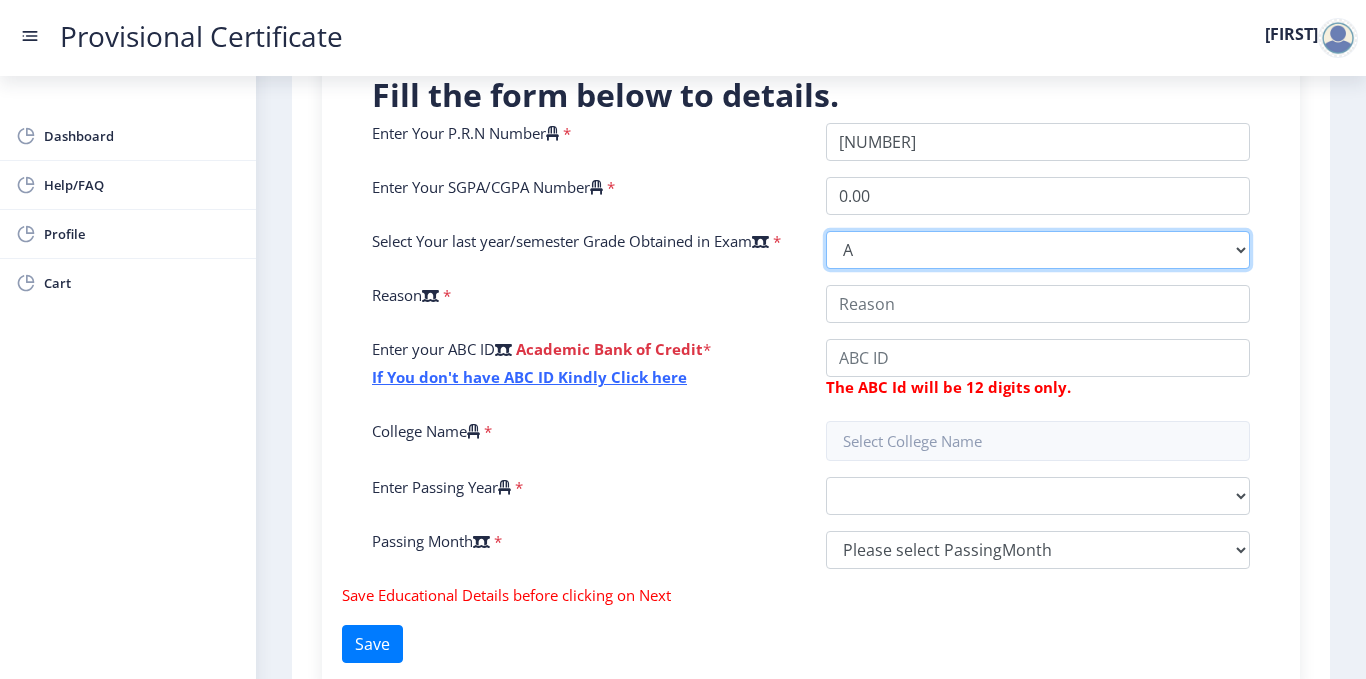 click on "Select Grade  O   A+   A   B+   B   C   D   F(Fail)" at bounding box center [1038, 250] 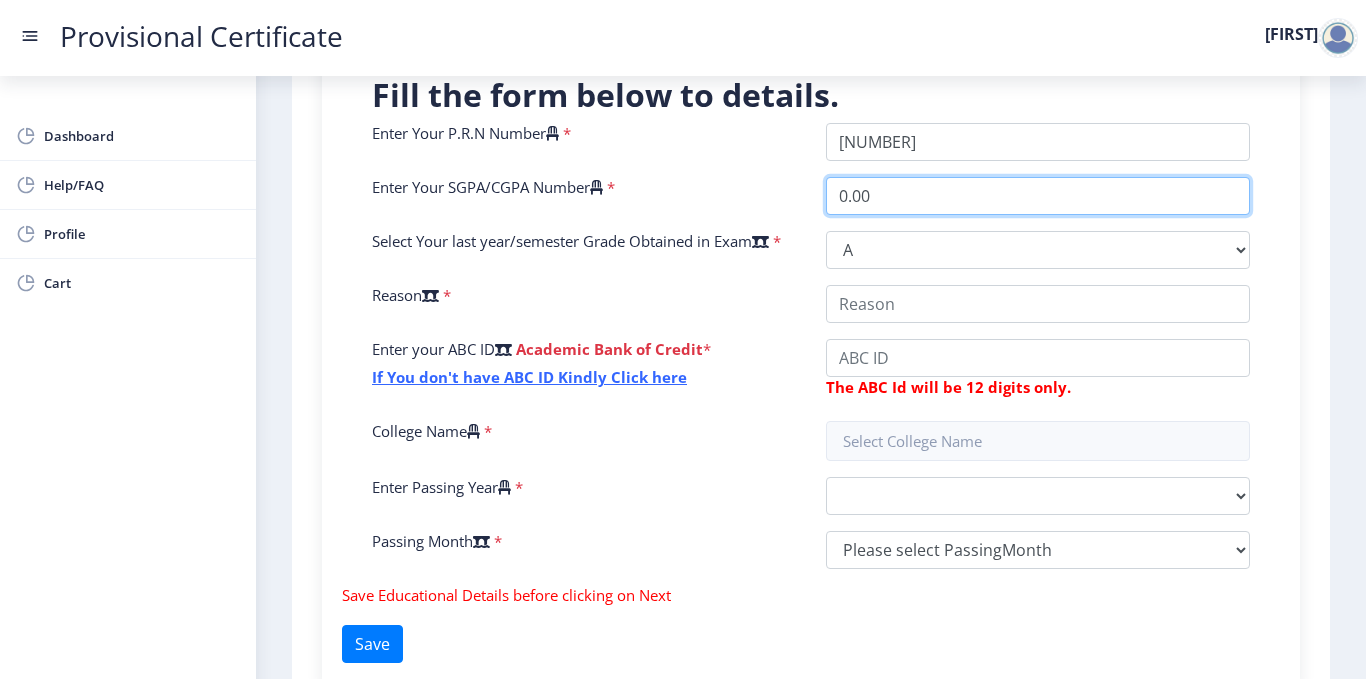 click on "0.00" at bounding box center [1038, 196] 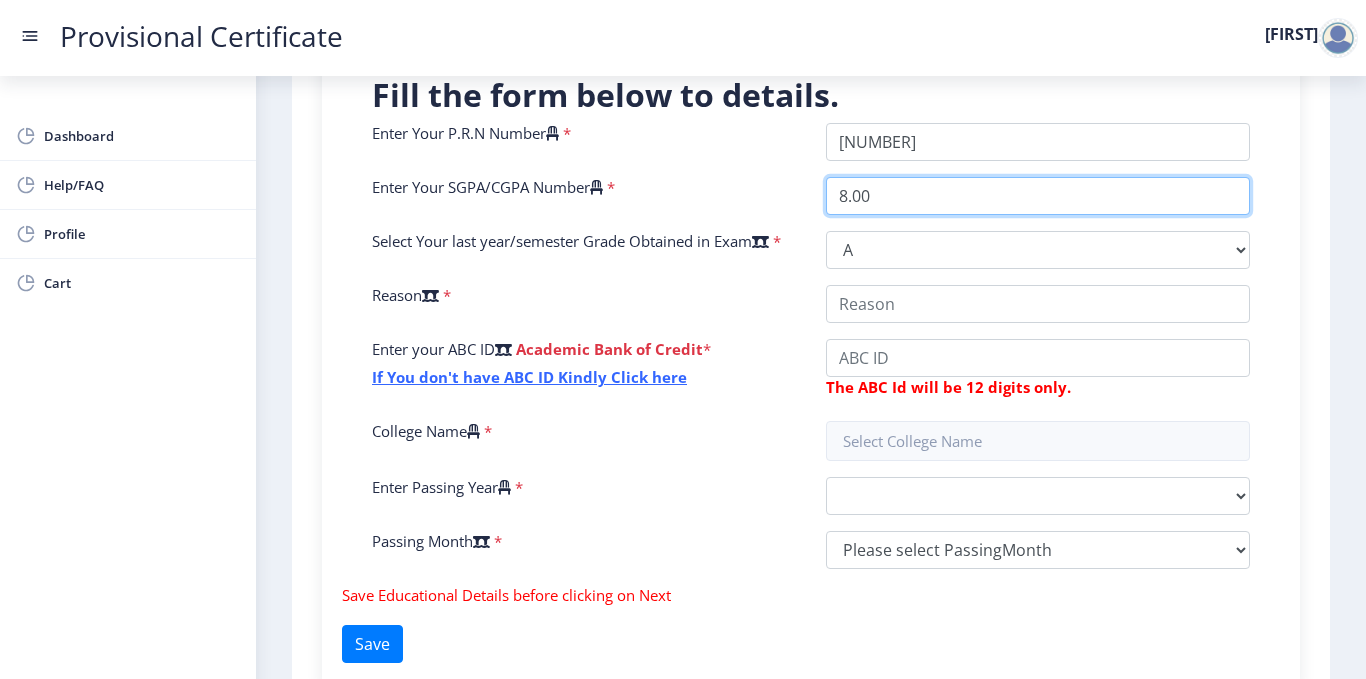 click on "8.00" at bounding box center (1038, 196) 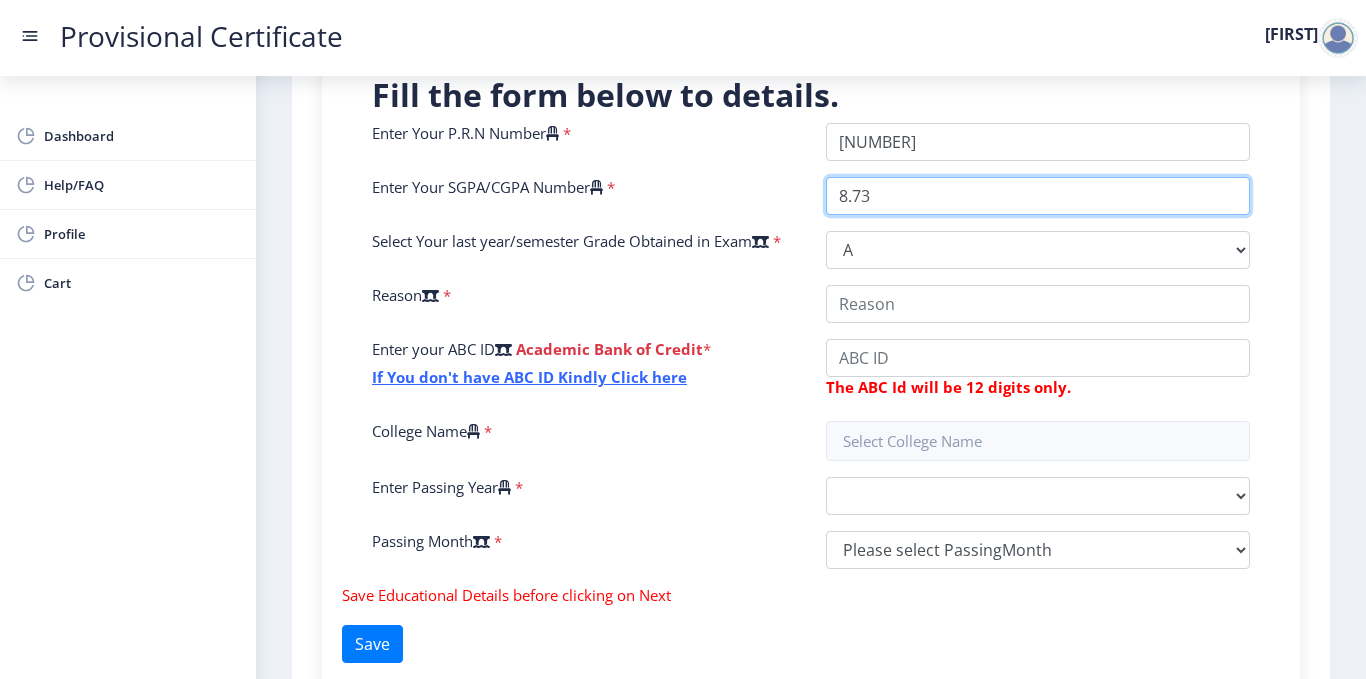 type on "8.73" 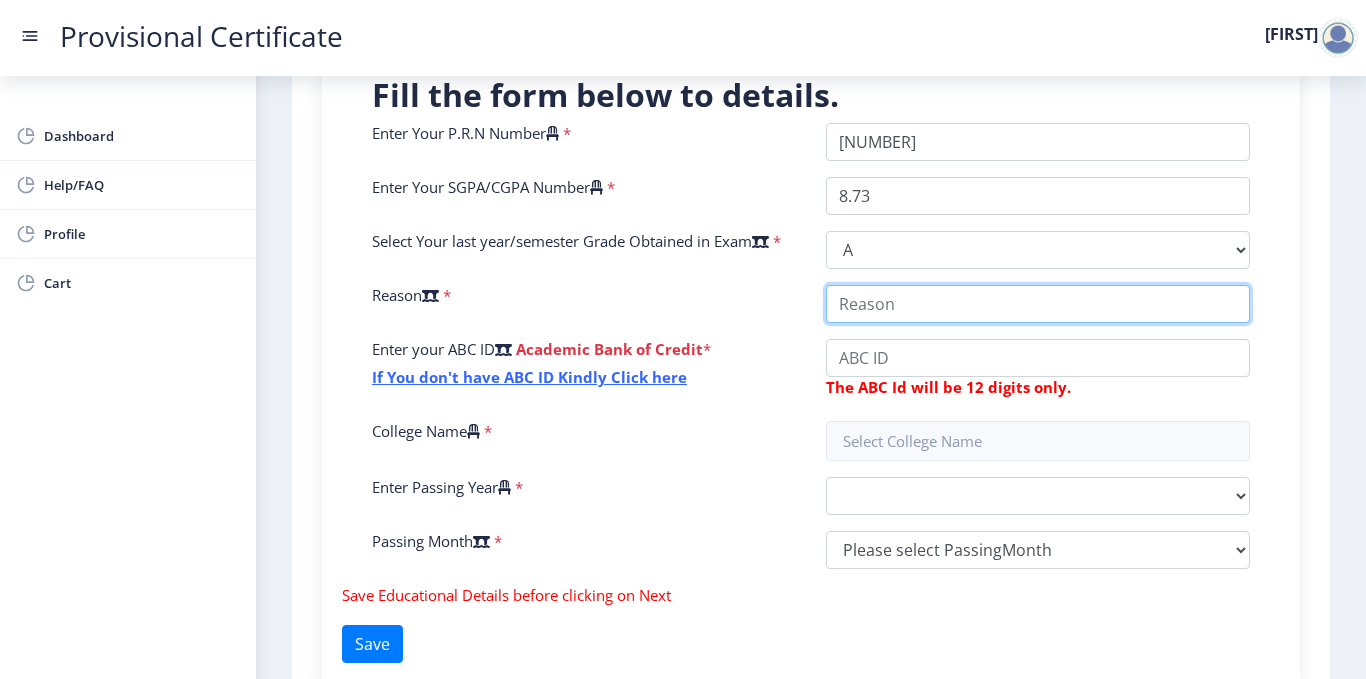 click on "College Name" at bounding box center (1038, 304) 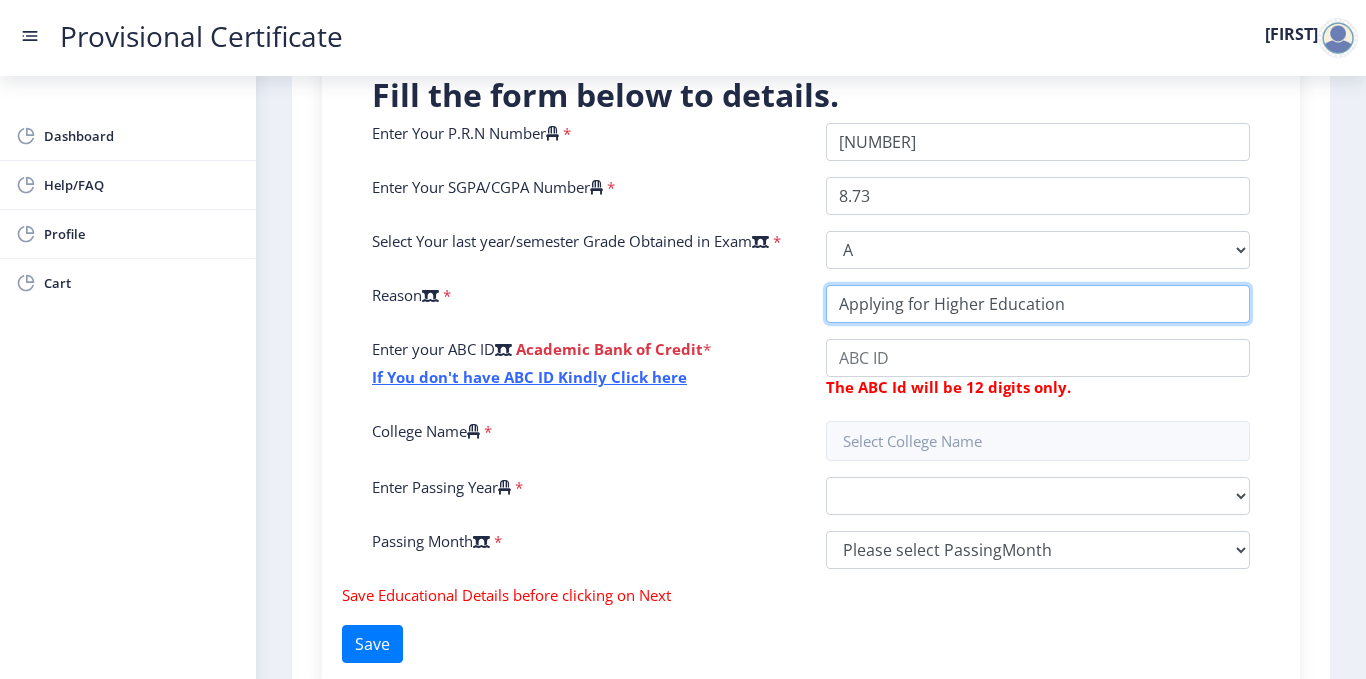 type on "Applying for Higher Education" 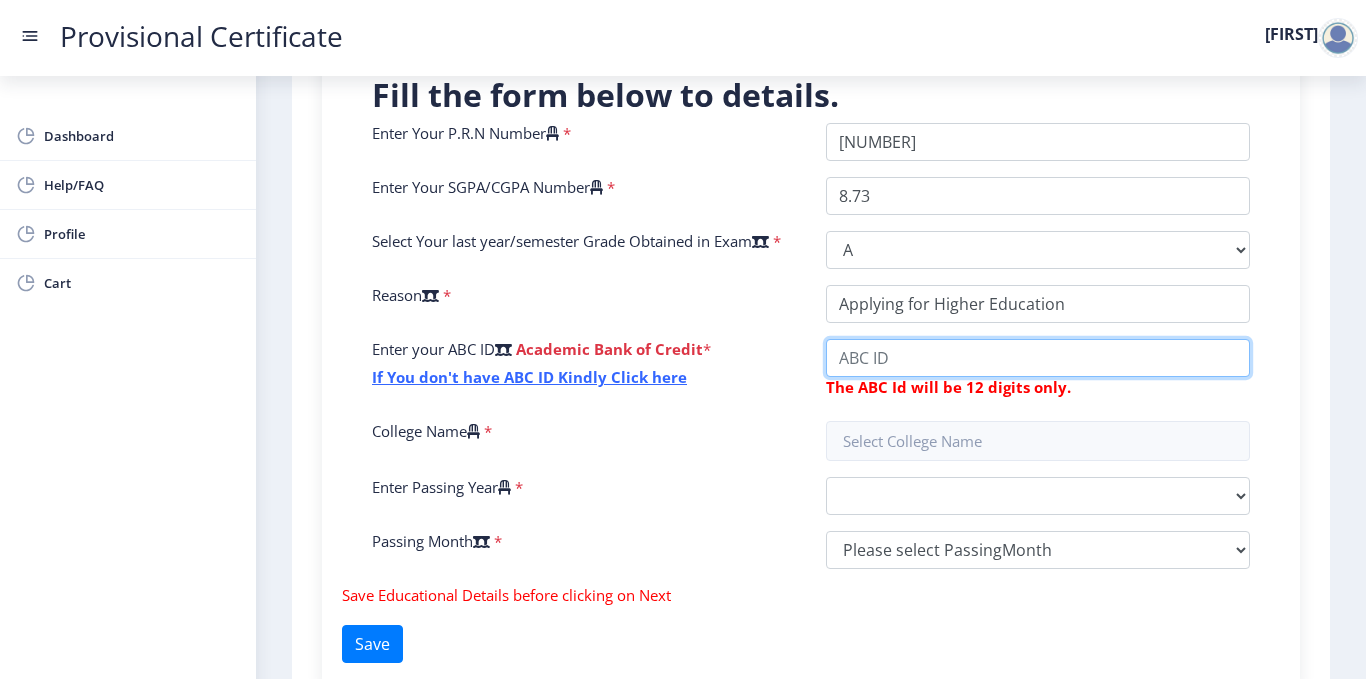 click on "College Name" at bounding box center [1038, 358] 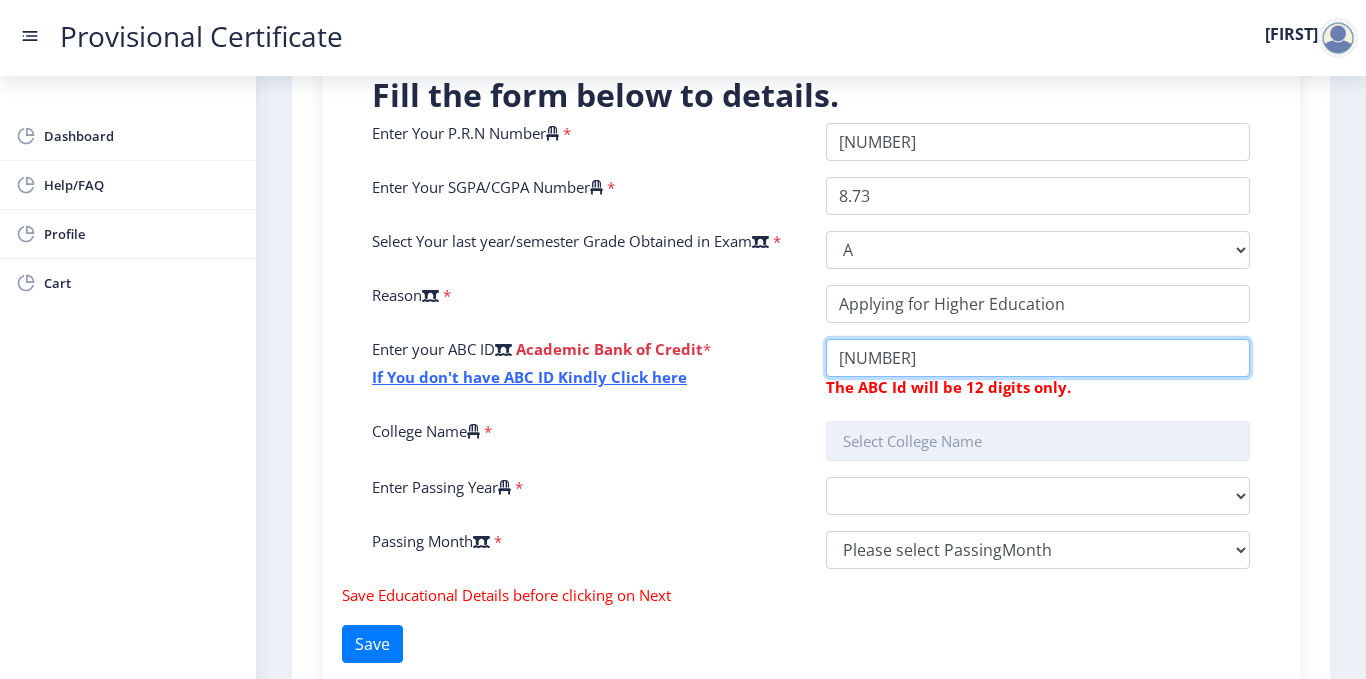 type on "986017529849" 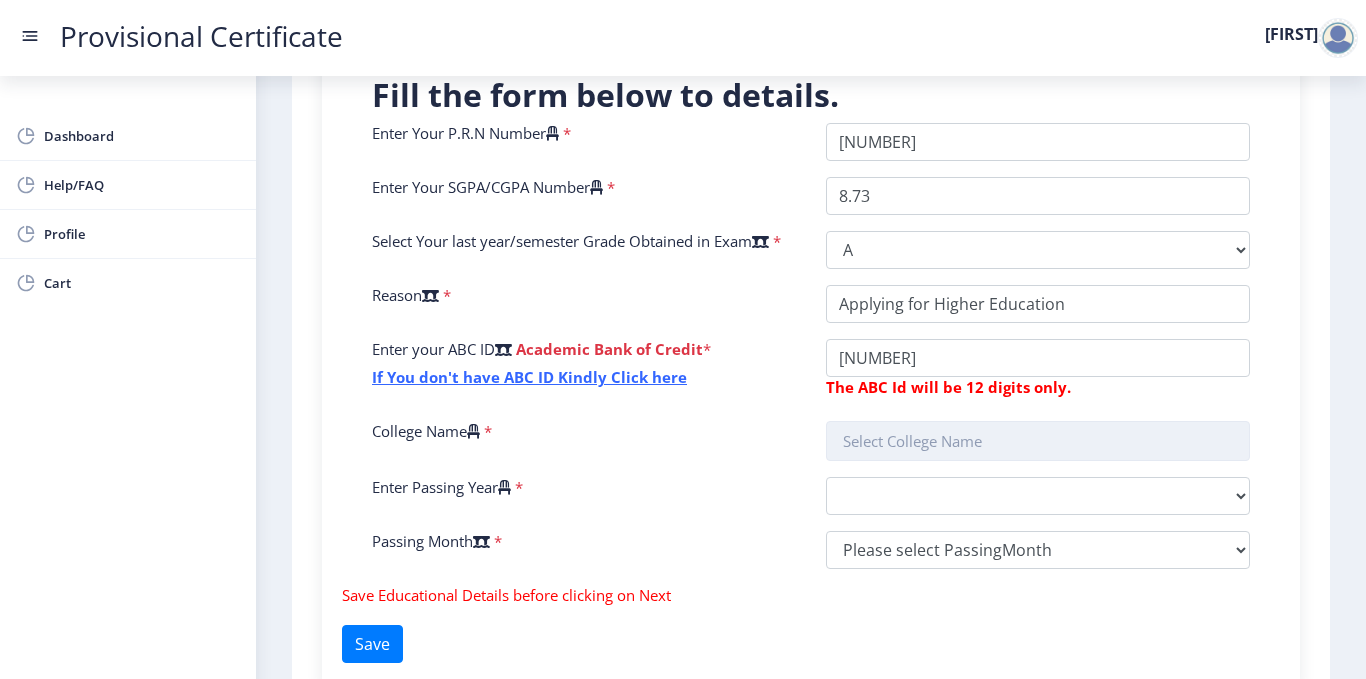 click at bounding box center (1038, 441) 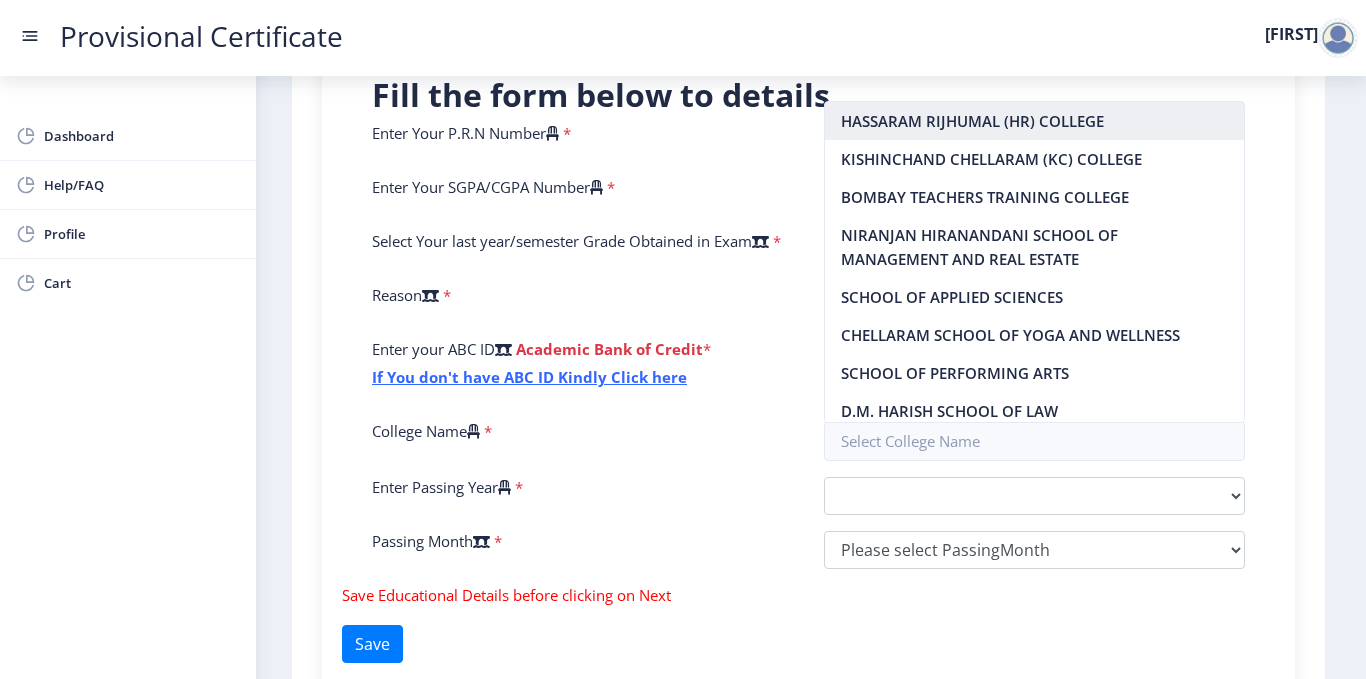 click on "HASSARAM RIJHUMAL (HR) COLLEGE" at bounding box center (1035, 121) 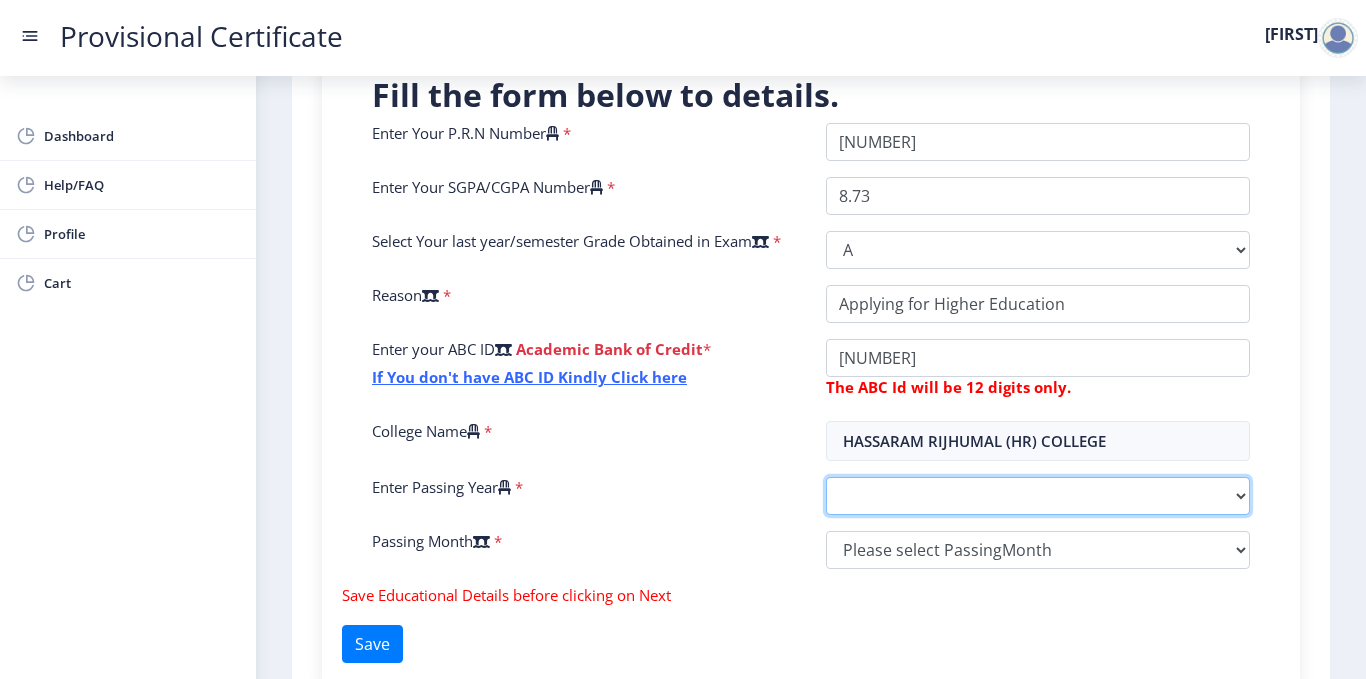 click on "2025   2024   2023   2022   2021   2020   2019   2018   2017   2016   2015   2014   2013   2012   2011   2010   2009   2008   2007   2006   2005   2004   2003   2002   2001   2000   1999   1998   1997   1996   1995   1994   1993   1992   1991   1990   1989   1988   1987   1986   1985   1984   1983   1982   1981   1980   1979   1978   1977   1976   1975   1974   1973   1972   1971   1970   1969   1968   1967" at bounding box center (1038, 496) 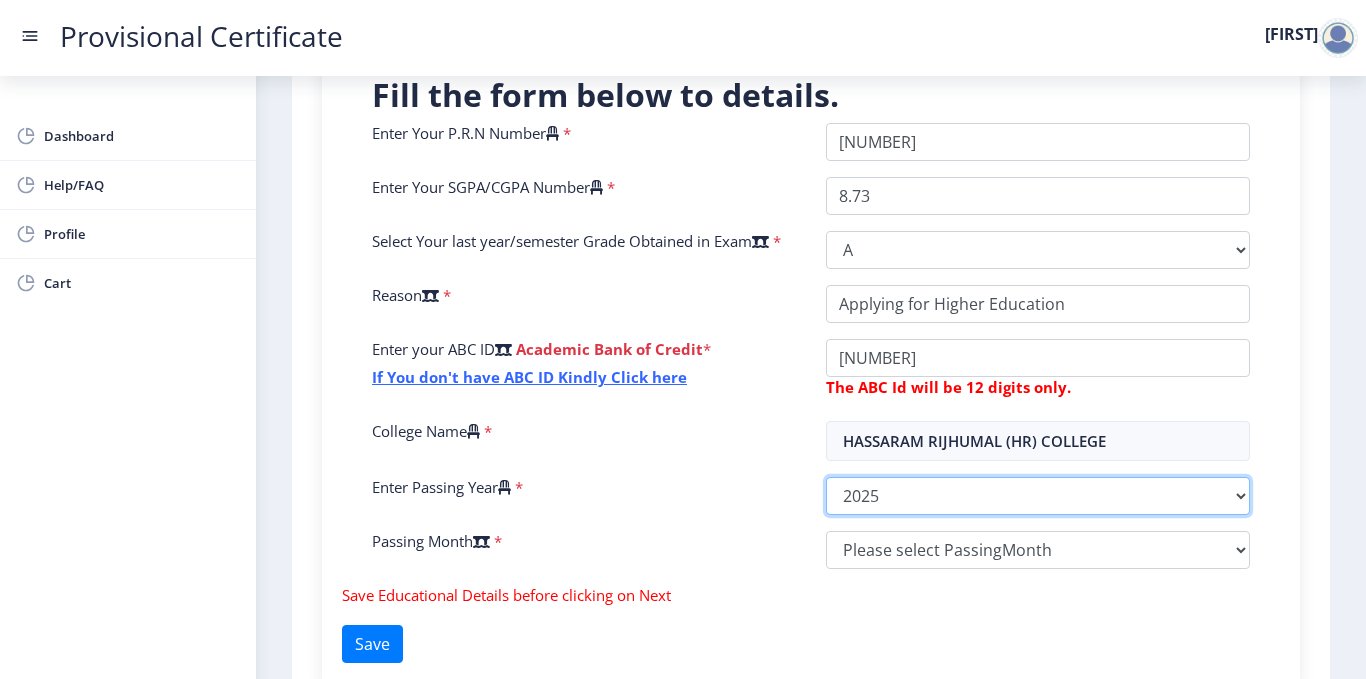 click on "2025   2024   2023   2022   2021   2020   2019   2018   2017   2016   2015   2014   2013   2012   2011   2010   2009   2008   2007   2006   2005   2004   2003   2002   2001   2000   1999   1998   1997   1996   1995   1994   1993   1992   1991   1990   1989   1988   1987   1986   1985   1984   1983   1982   1981   1980   1979   1978   1977   1976   1975   1974   1973   1972   1971   1970   1969   1968   1967" at bounding box center [1038, 496] 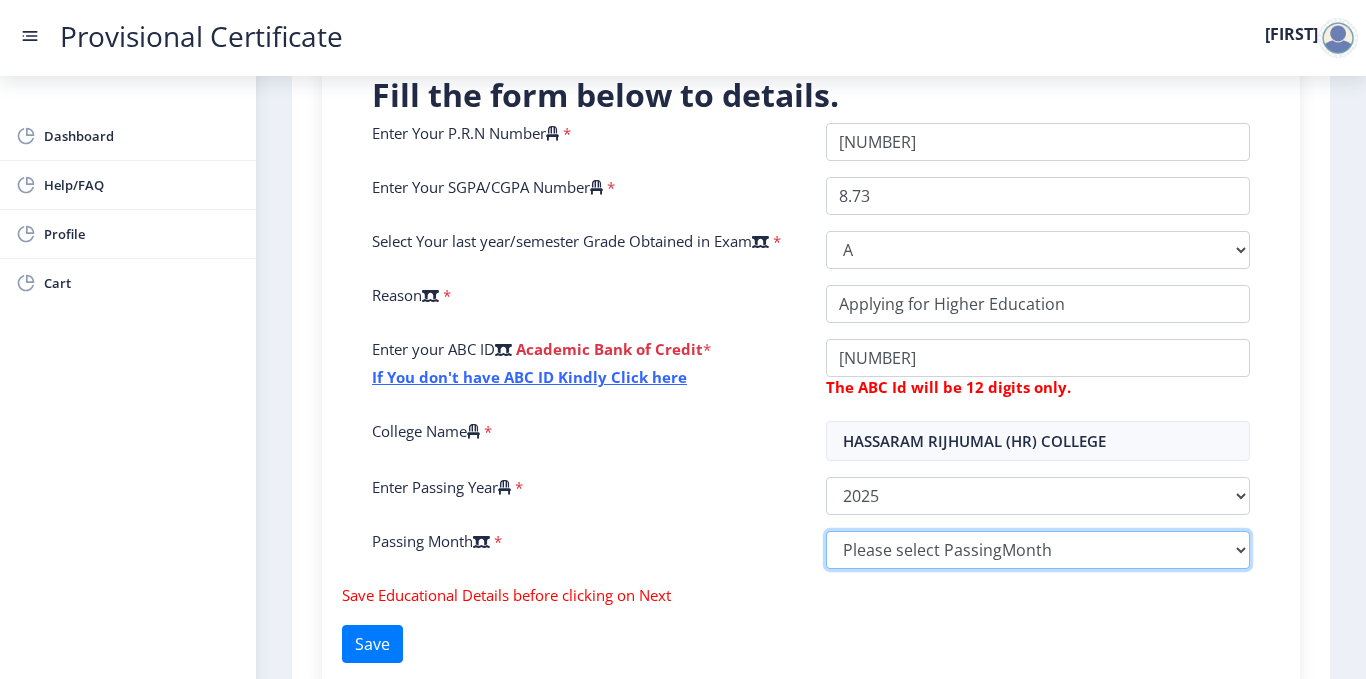 click on "Please select PassingMonth  (01) January (02) February (03) March (04) April (05) May (06) June (07) July (08) August (09) September (10) October (11) November (12) December" at bounding box center [1038, 550] 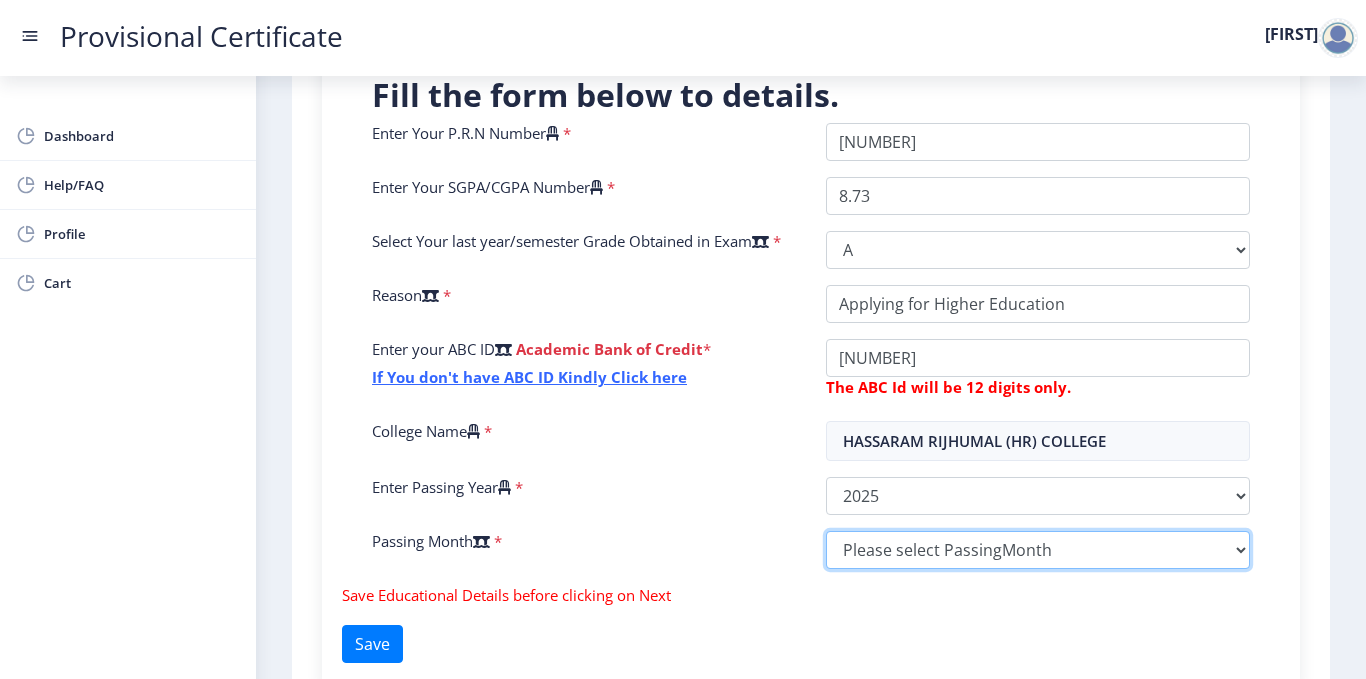 select on "May" 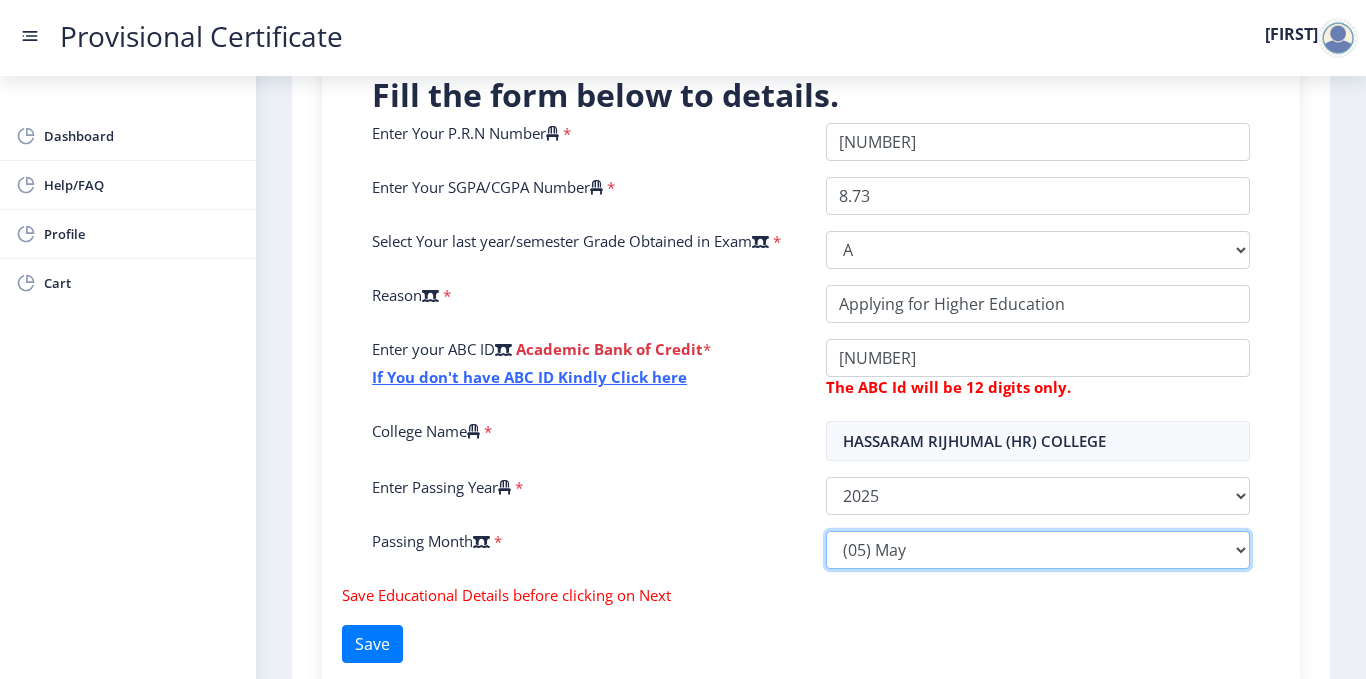 click on "Please select PassingMonth  (01) January (02) February (03) March (04) April (05) May (06) June (07) July (08) August (09) September (10) October (11) November (12) December" at bounding box center (1038, 550) 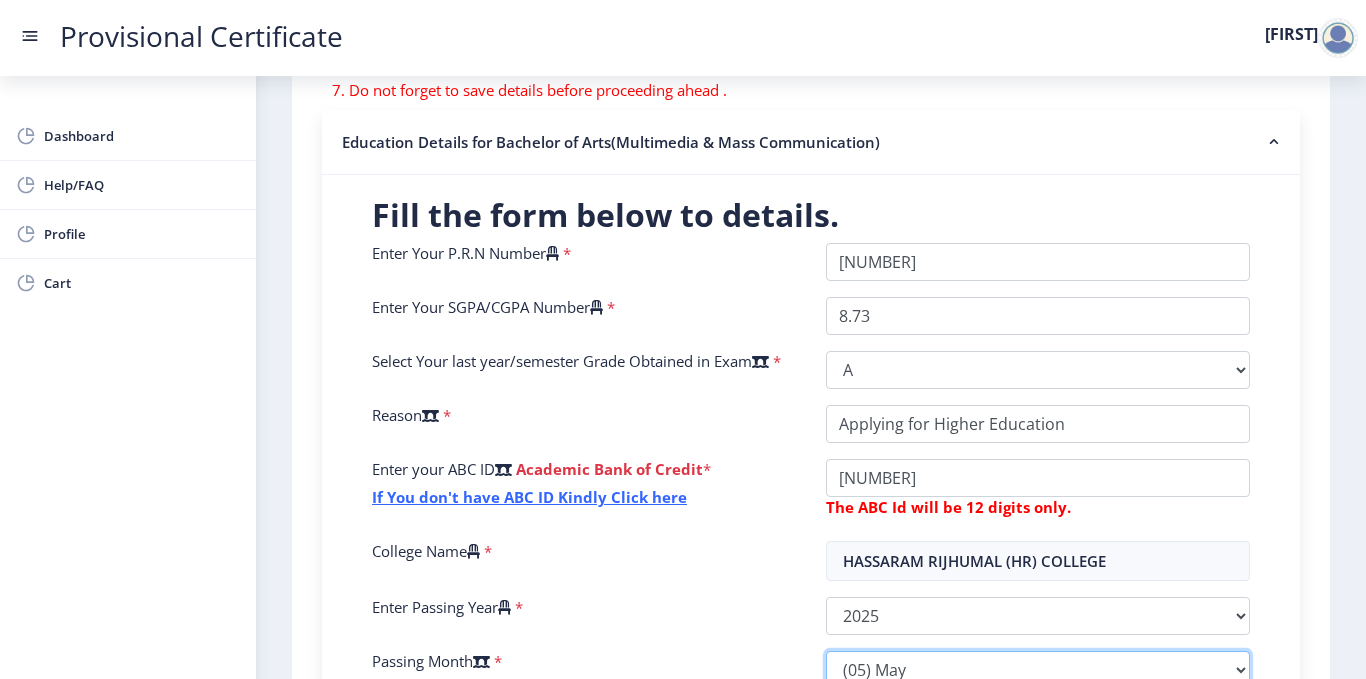 scroll, scrollTop: 375, scrollLeft: 0, axis: vertical 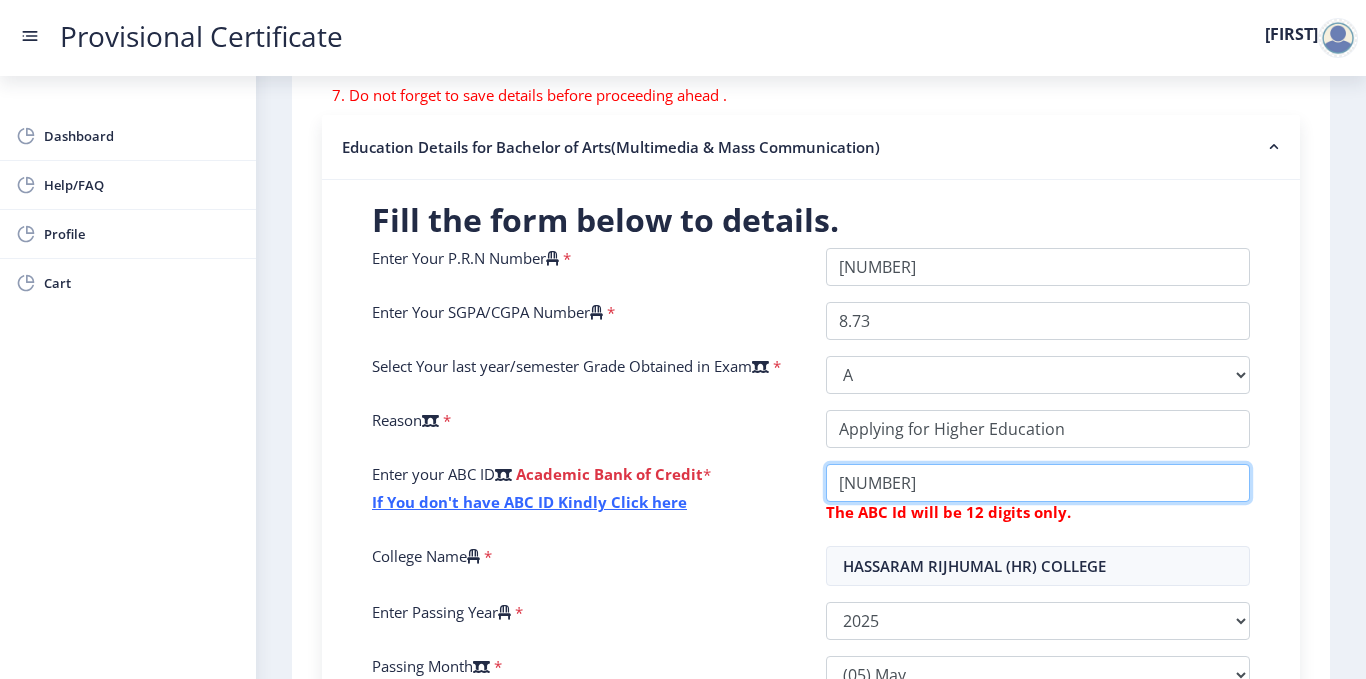 click on "College Name" at bounding box center (1038, 429) 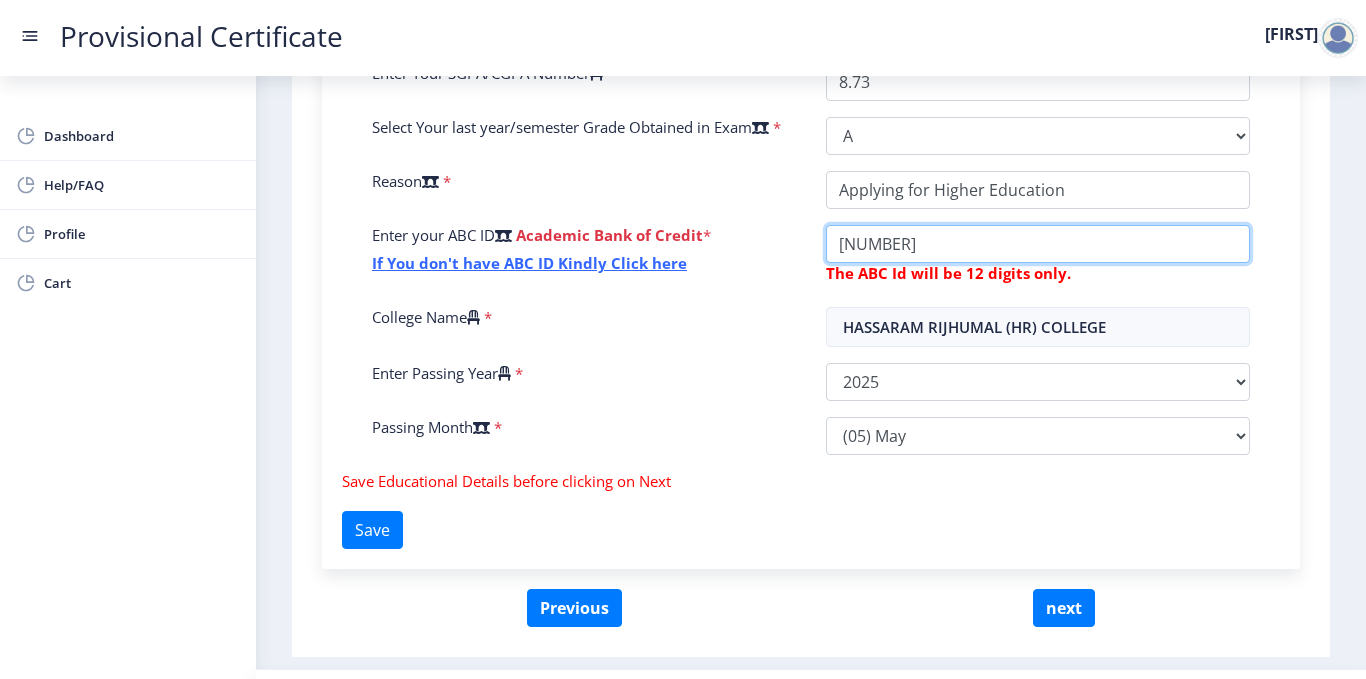 scroll, scrollTop: 675, scrollLeft: 0, axis: vertical 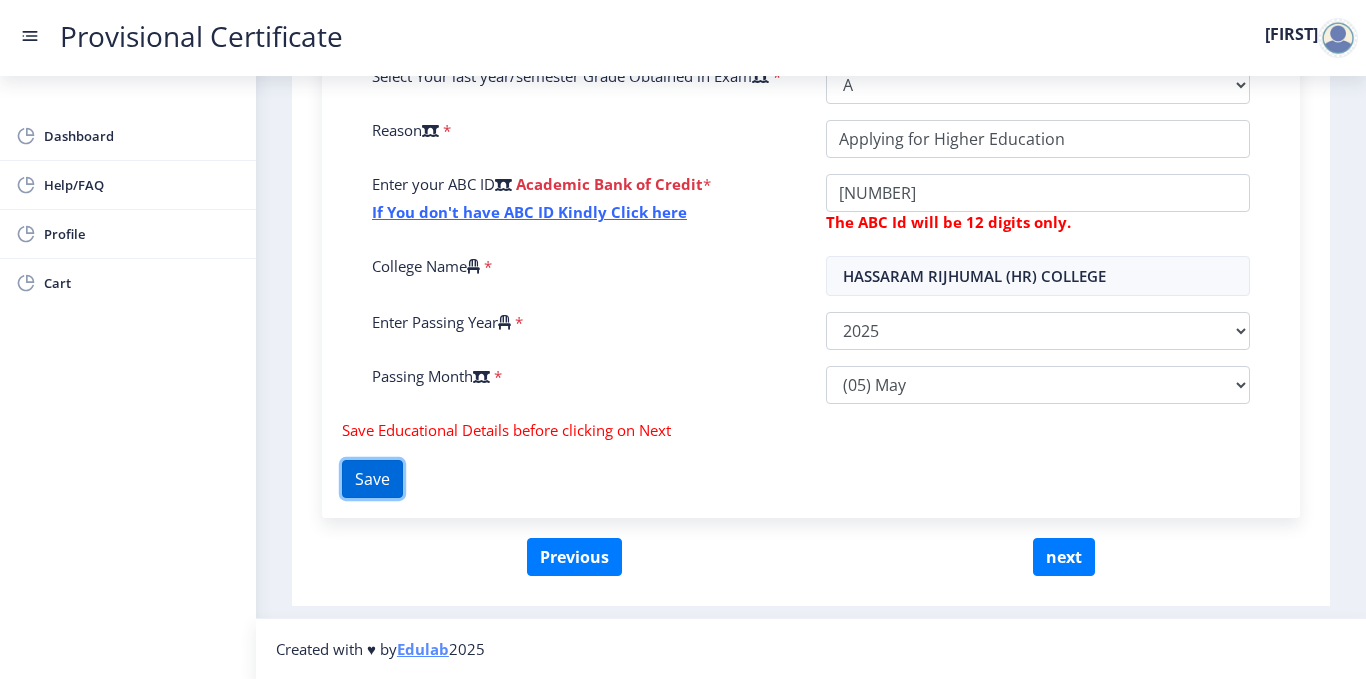 click on "Save" at bounding box center (372, 479) 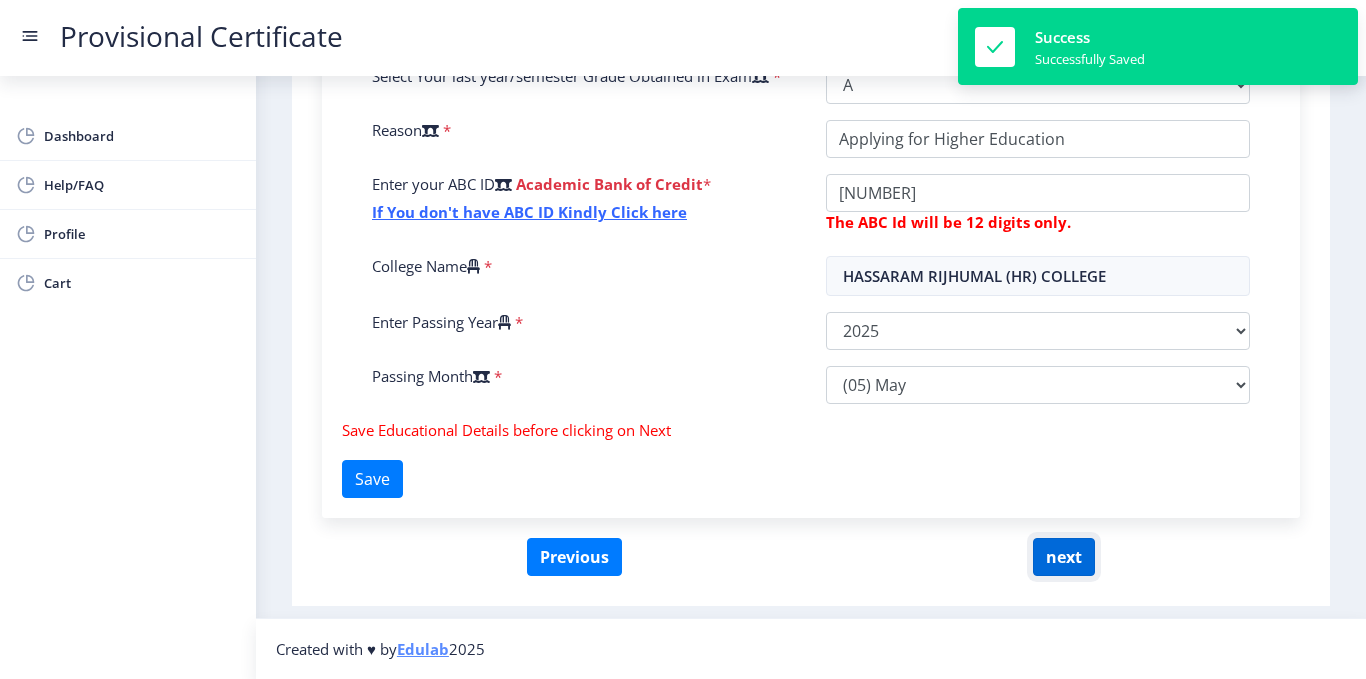 click on "next" at bounding box center (1064, 557) 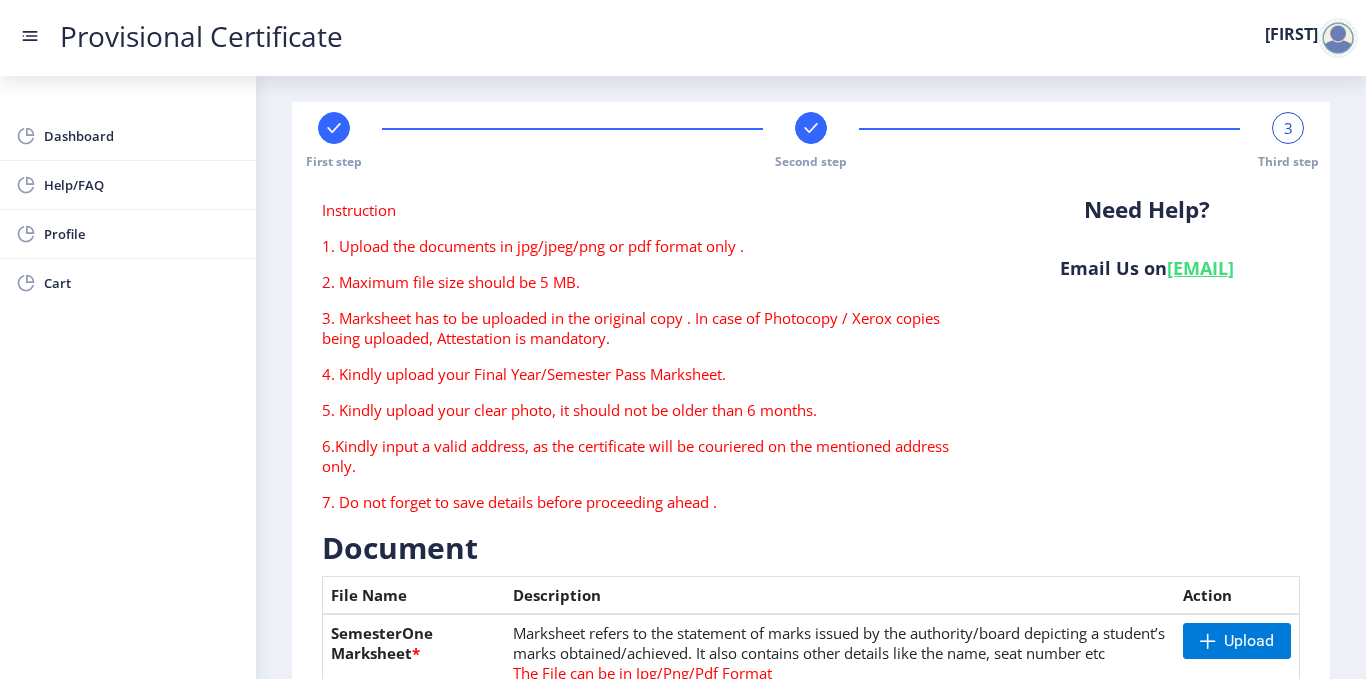 scroll, scrollTop: 0, scrollLeft: 0, axis: both 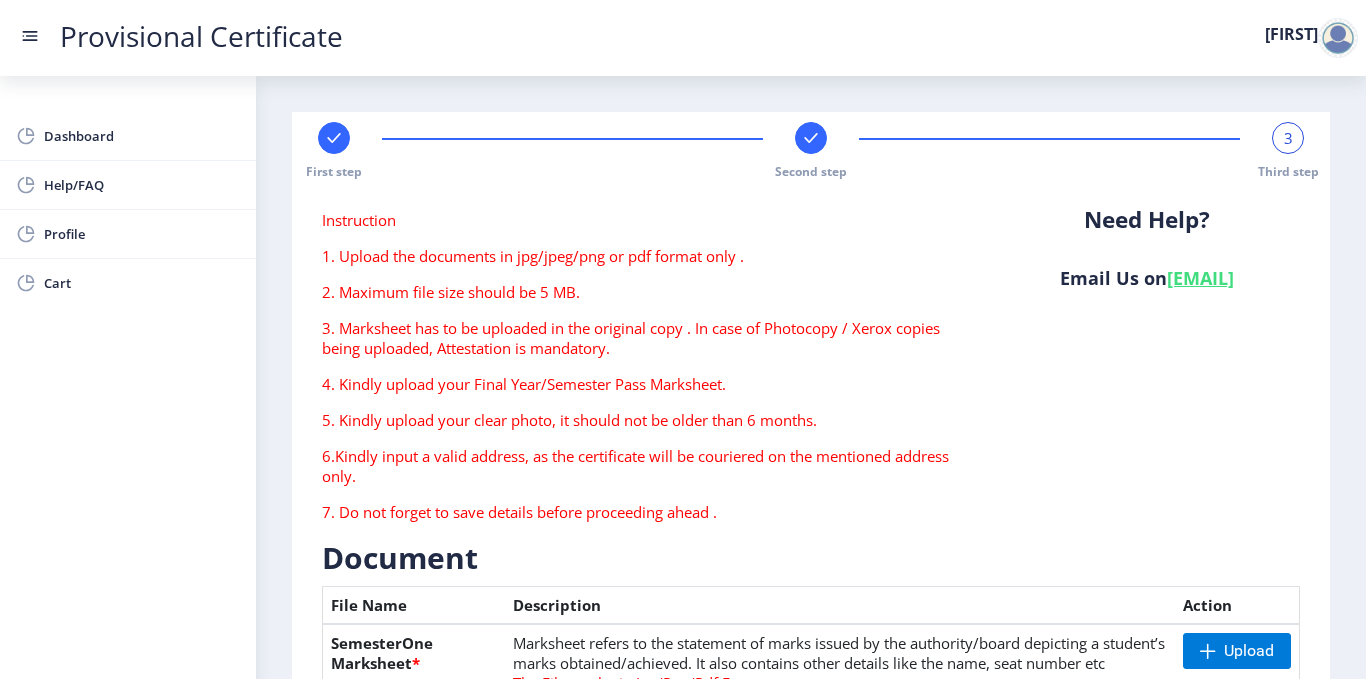 click at bounding box center (334, 138) 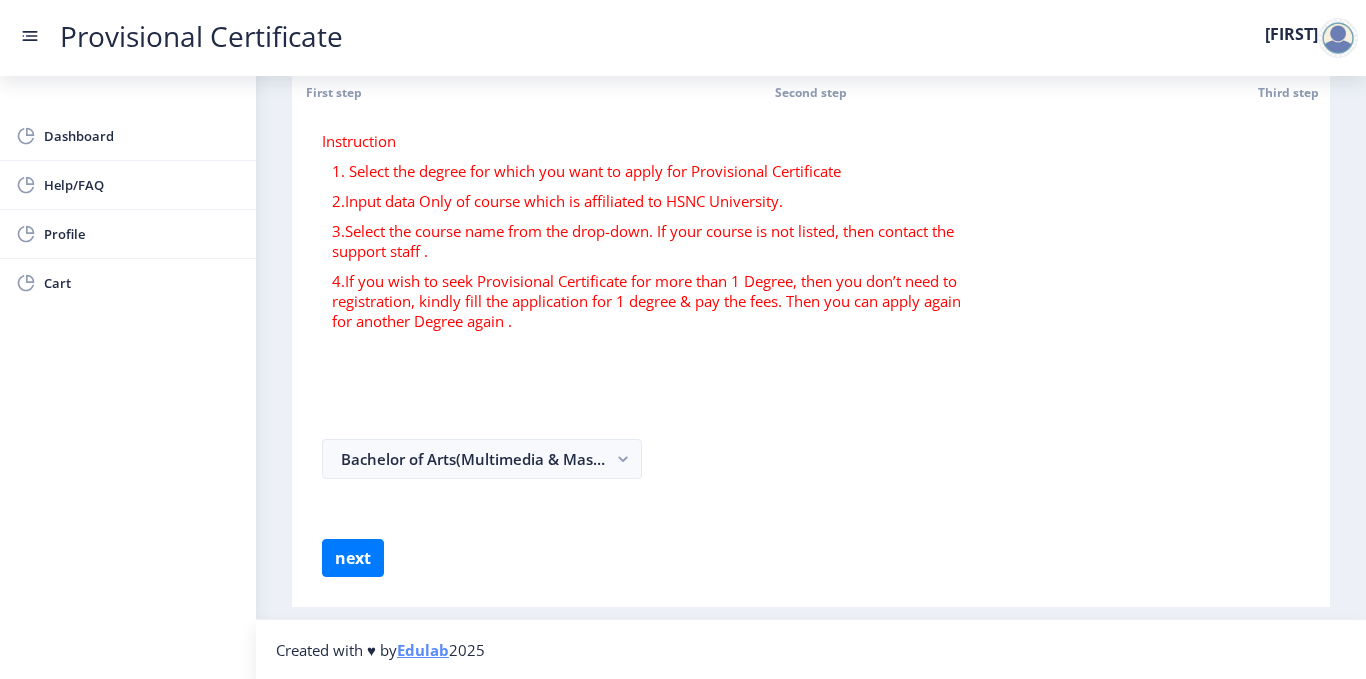 scroll, scrollTop: 0, scrollLeft: 0, axis: both 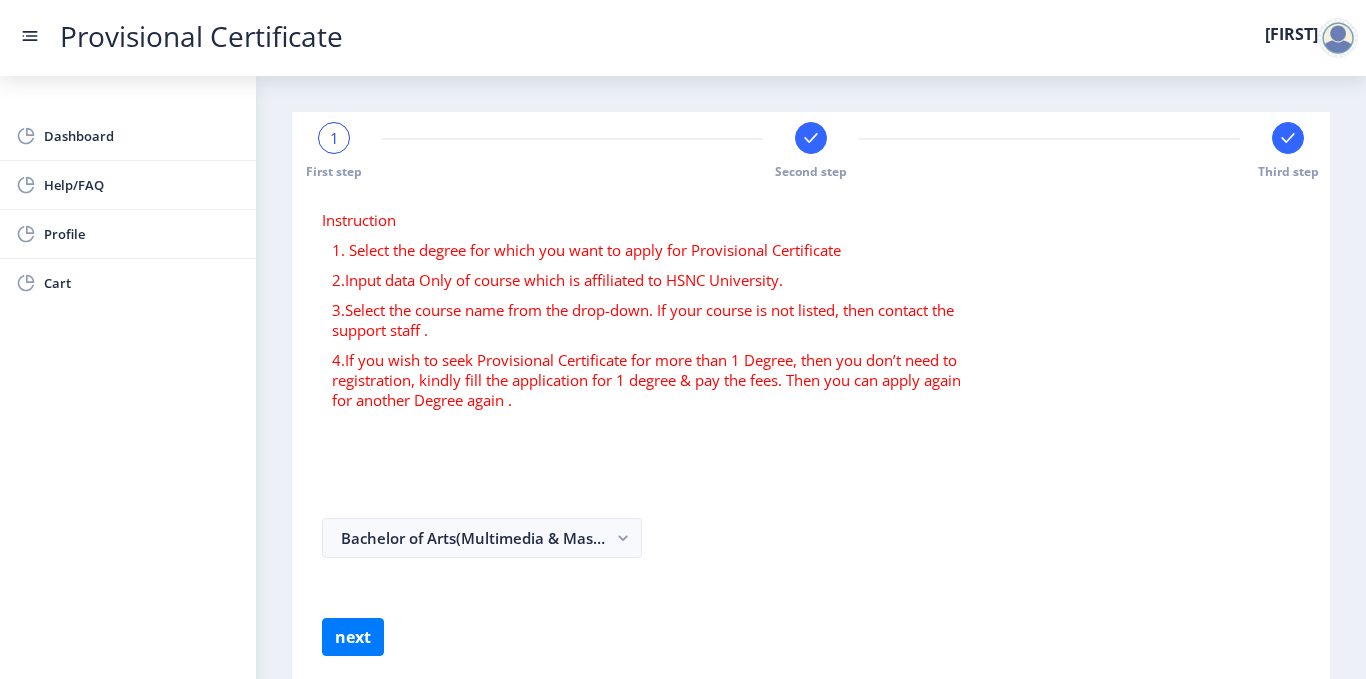 click at bounding box center (811, 138) 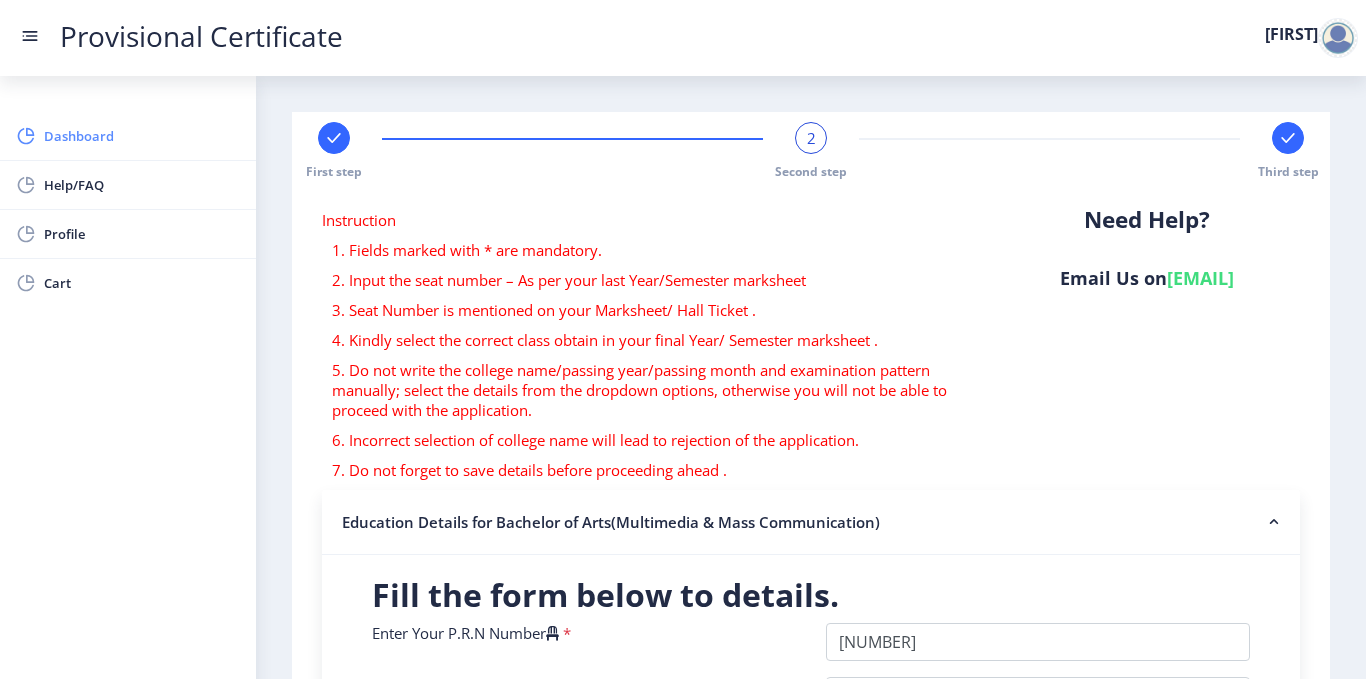 click on "Dashboard" at bounding box center [142, 136] 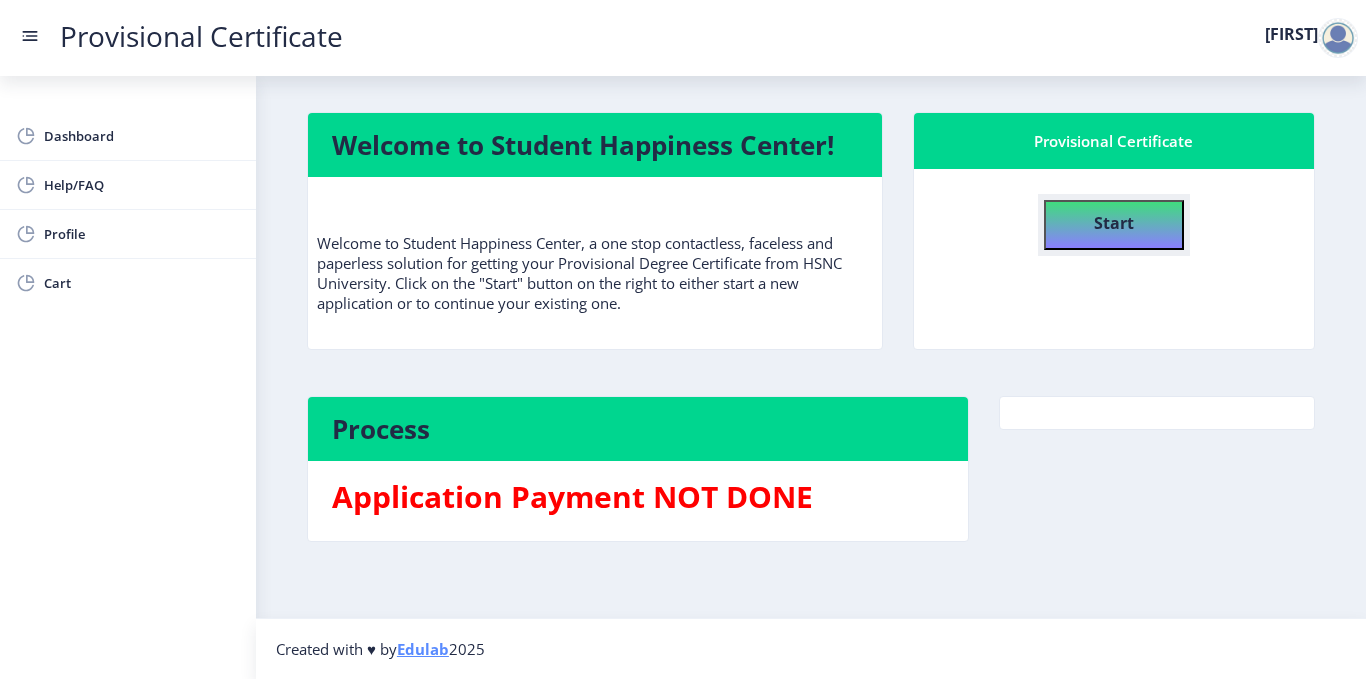 click on "Start" at bounding box center (1114, 223) 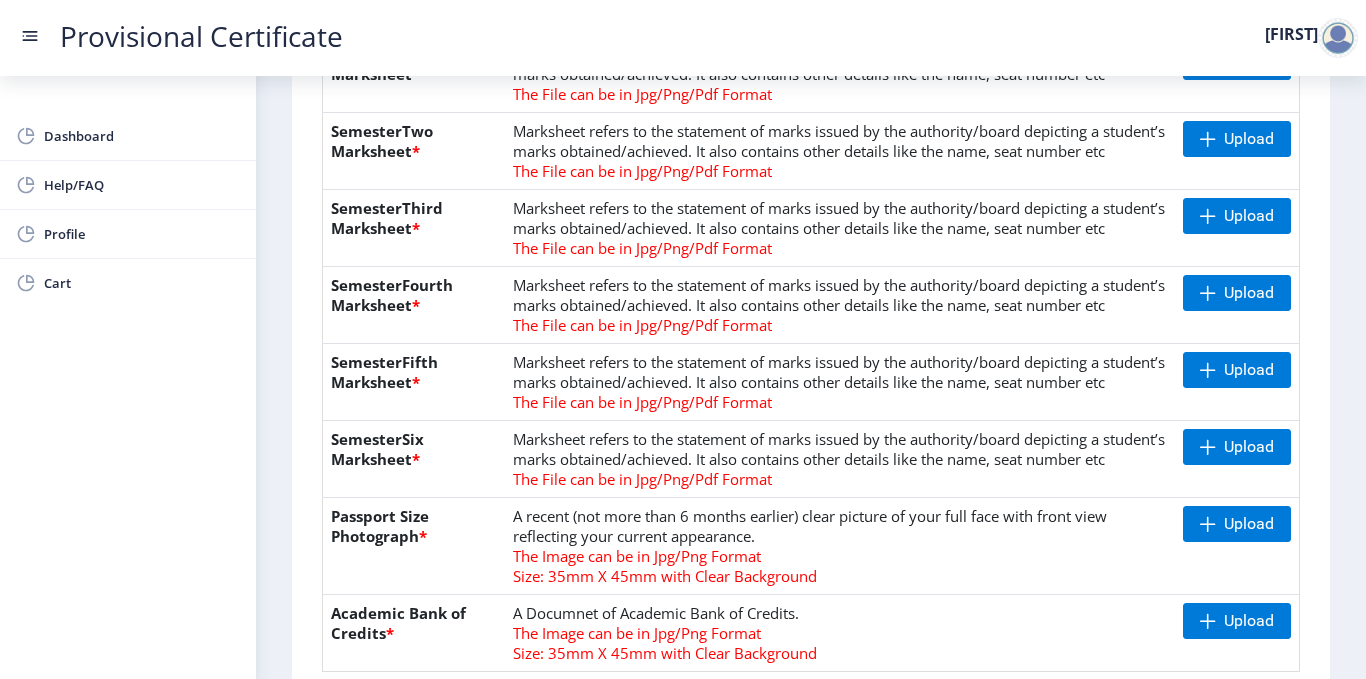 scroll, scrollTop: 600, scrollLeft: 0, axis: vertical 